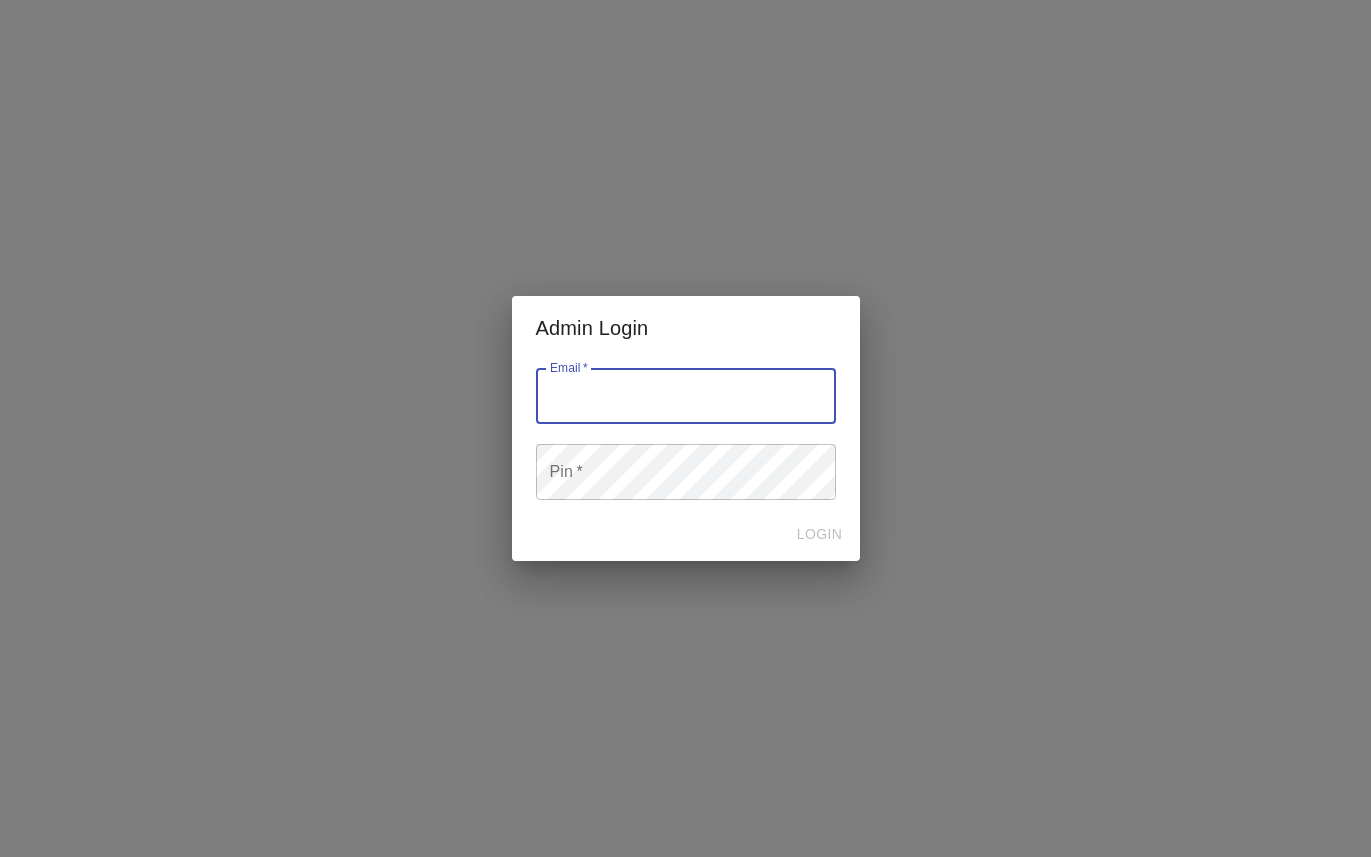 scroll, scrollTop: 0, scrollLeft: 0, axis: both 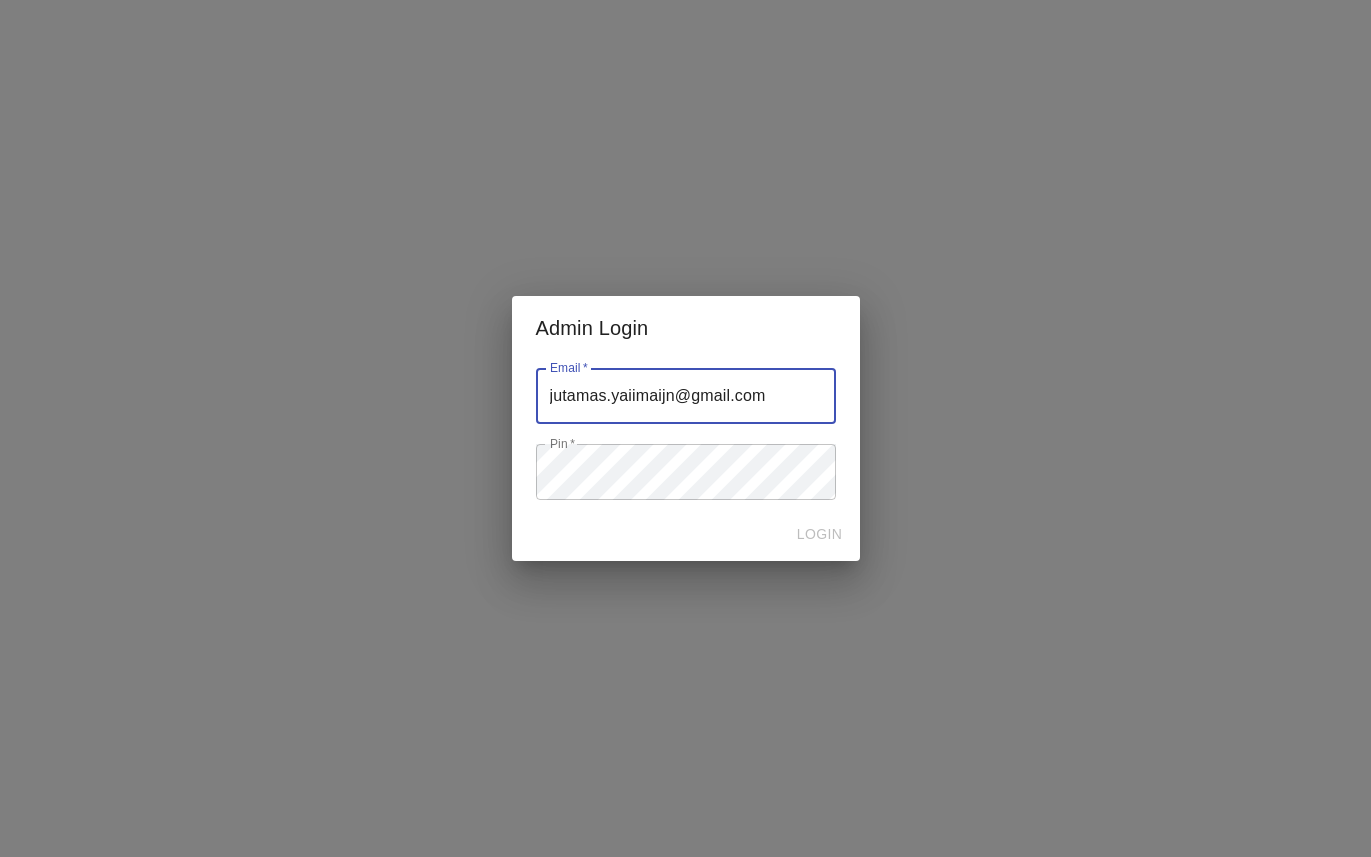 click at bounding box center [686, 396] 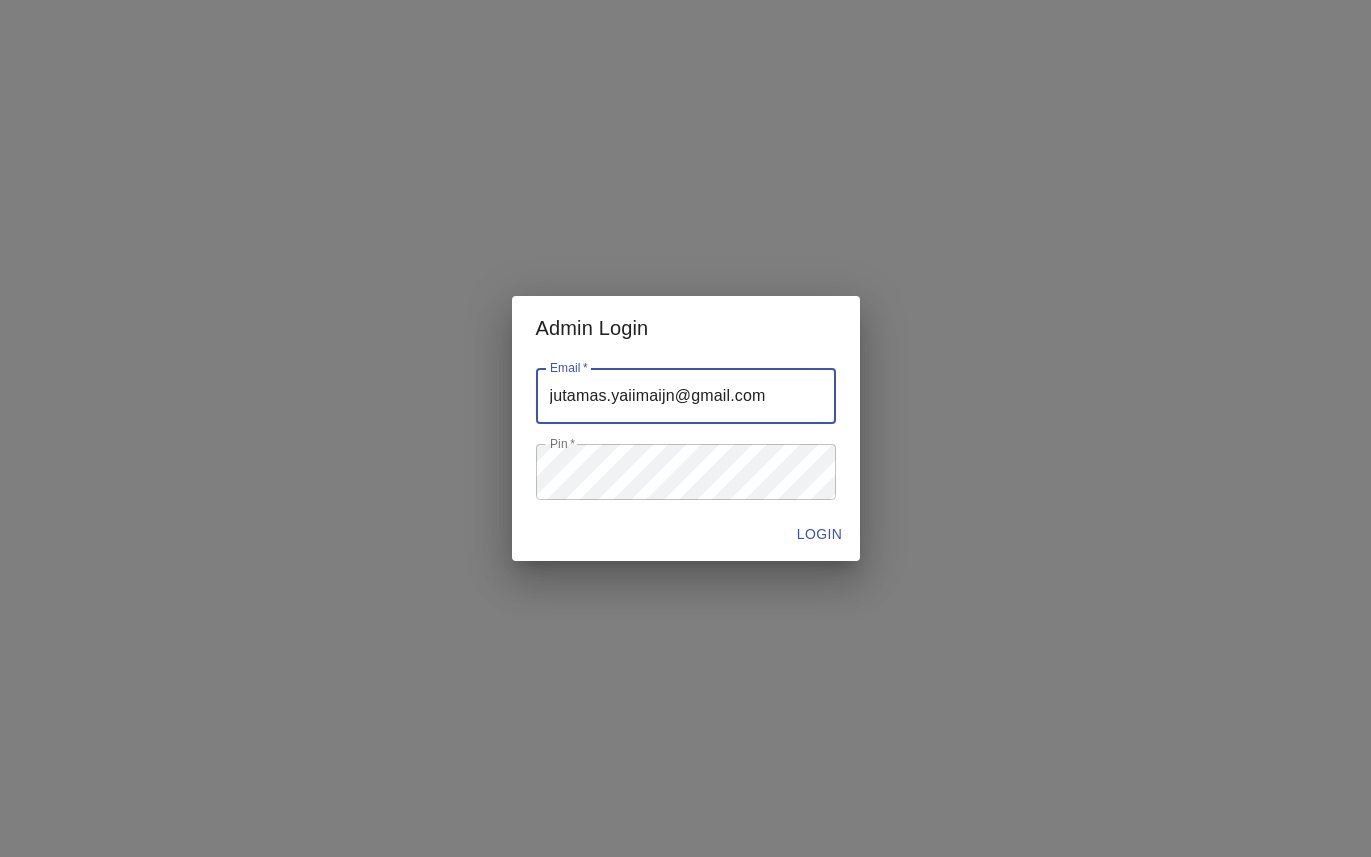 type on "[EMAIL]" 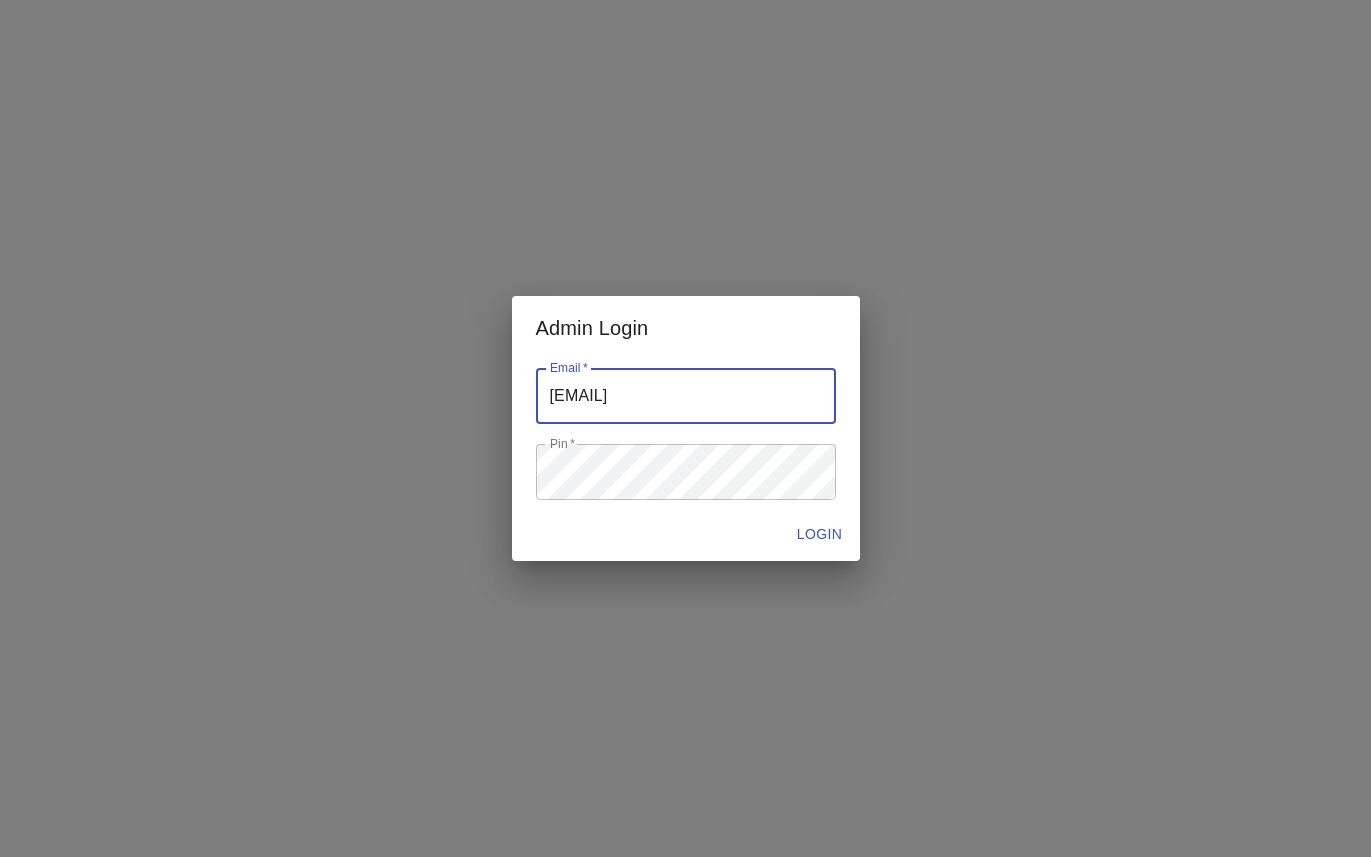 click on "LOGIN" at bounding box center (820, 534) 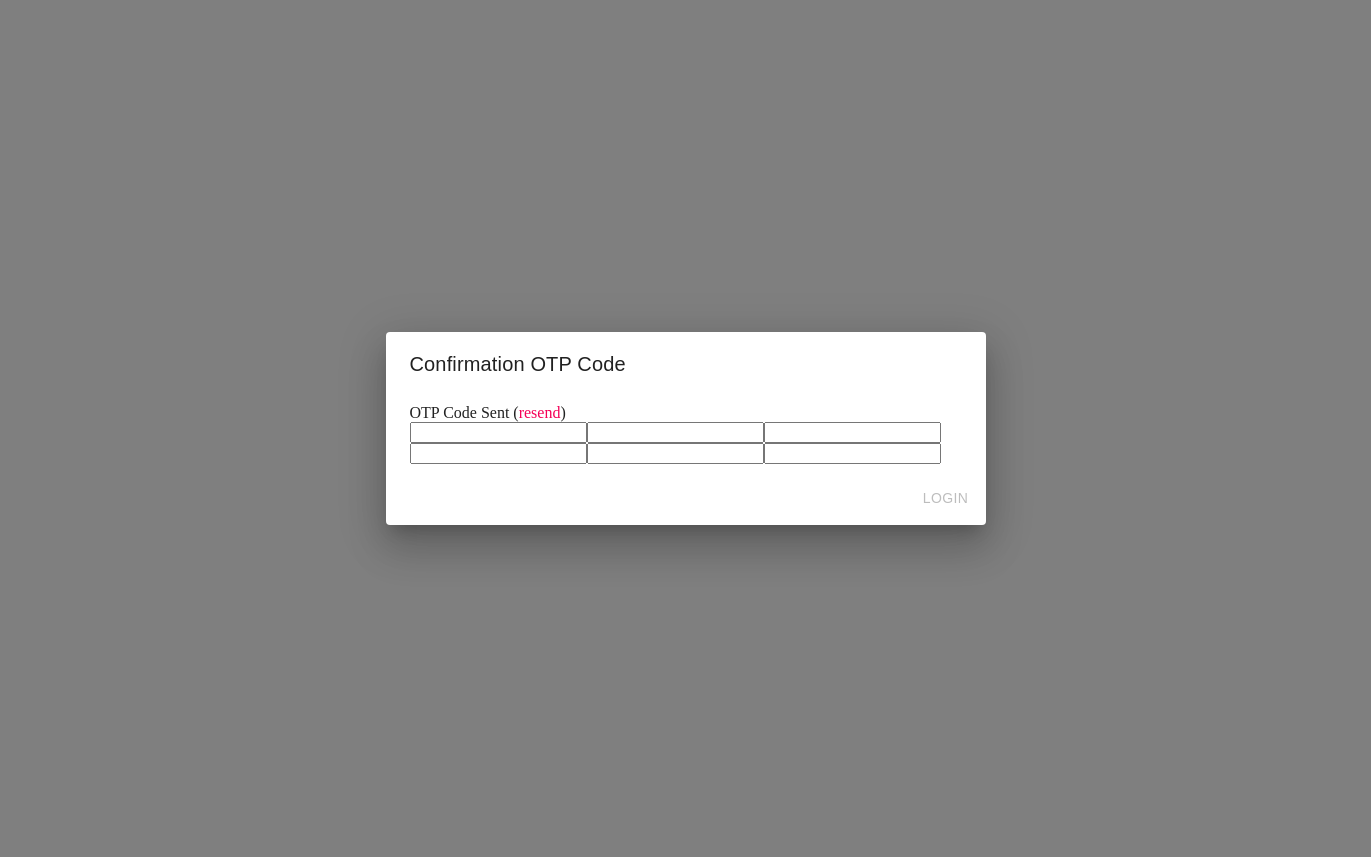 click at bounding box center (498, 432) 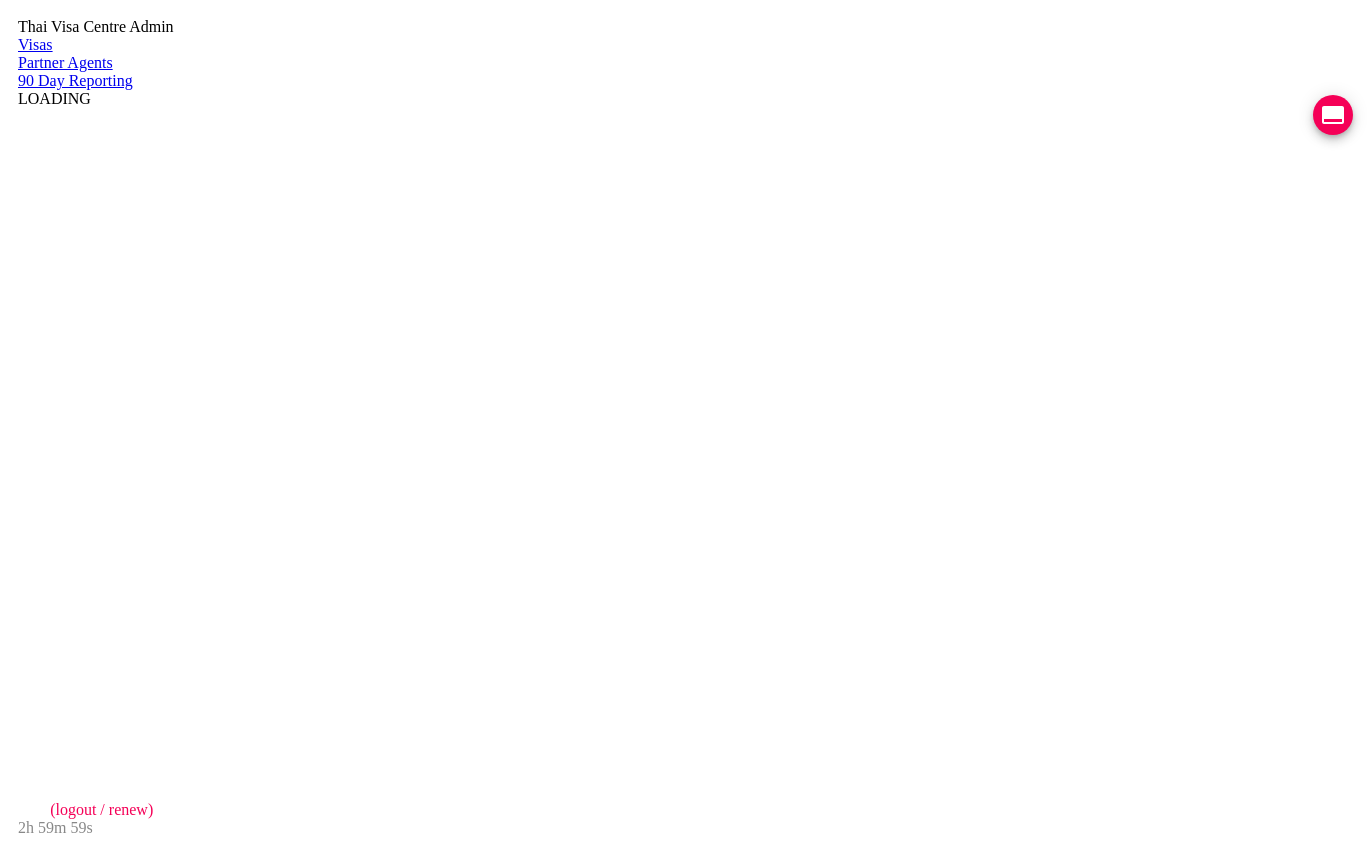 scroll, scrollTop: 0, scrollLeft: 0, axis: both 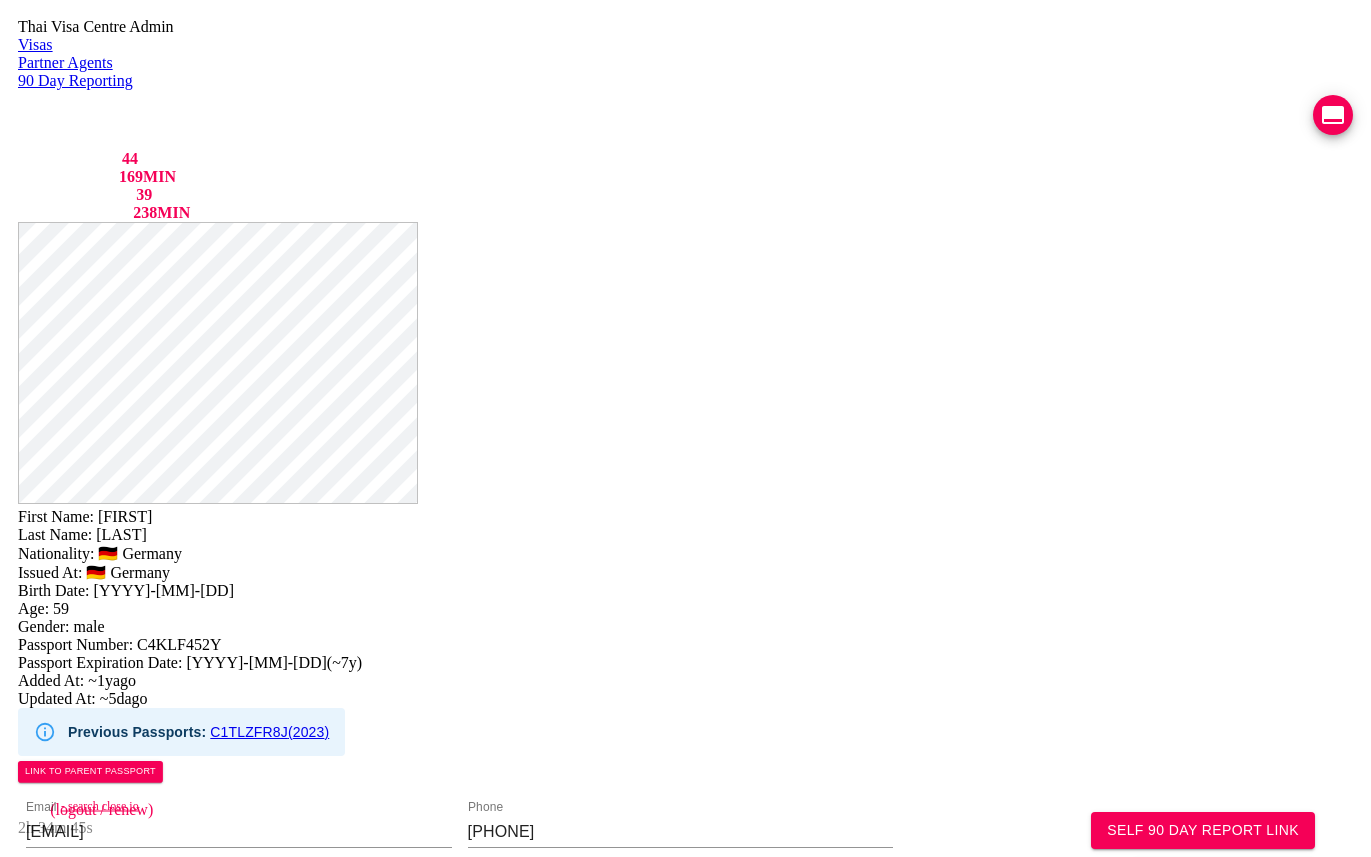 drag, startPoint x: 1052, startPoint y: 513, endPoint x: 909, endPoint y: 449, distance: 156.66844 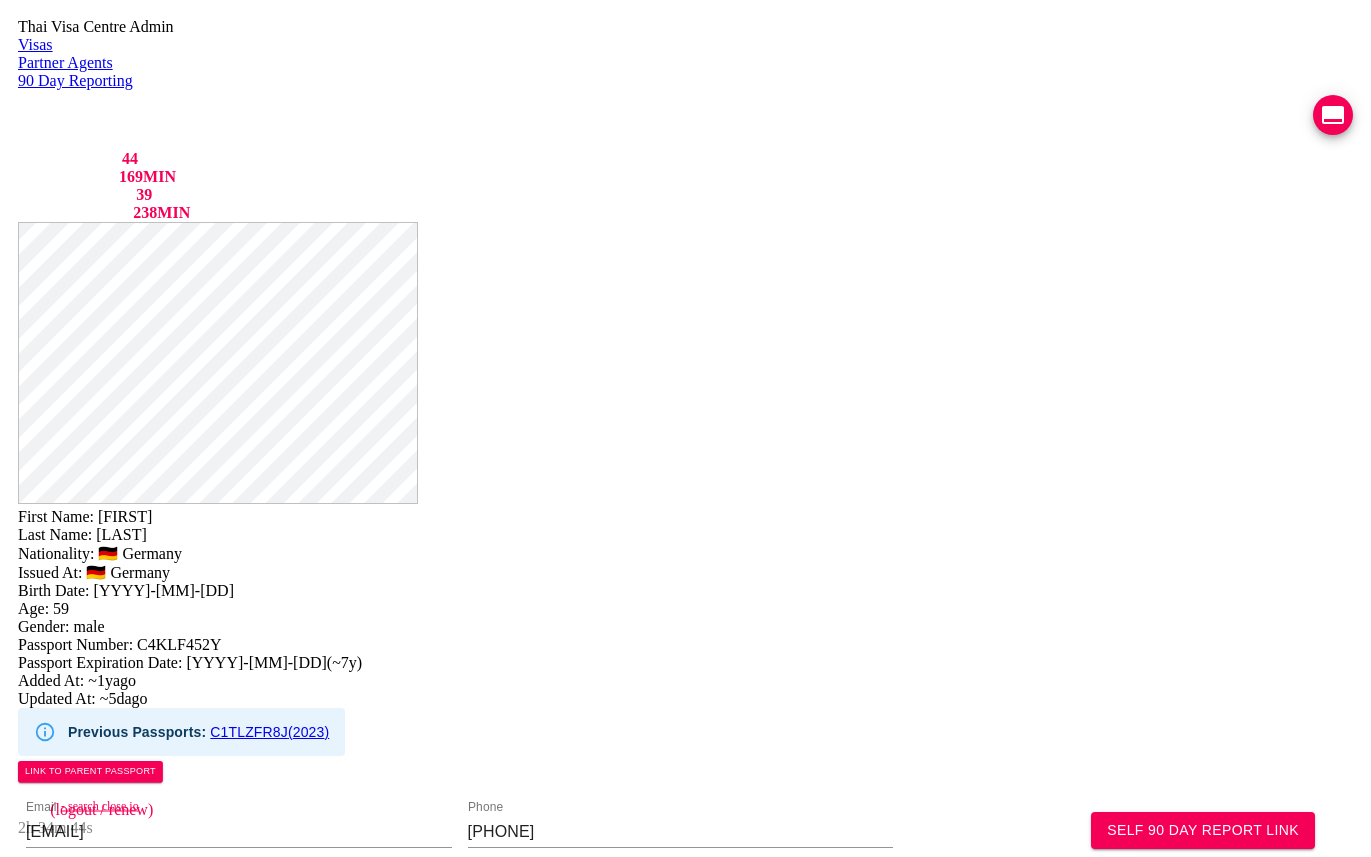 click on "Save Changes" at bounding box center (1132, 1079) 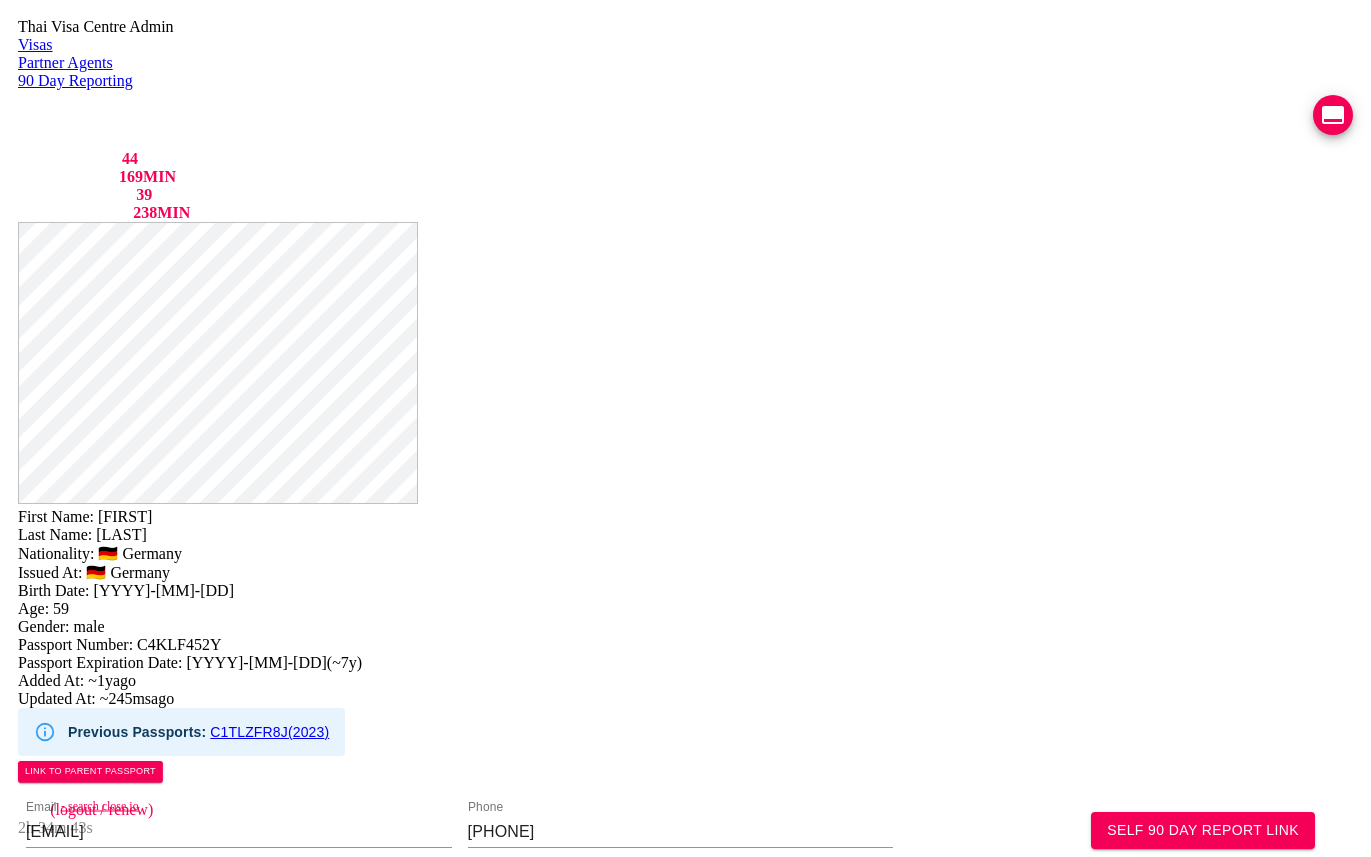 scroll, scrollTop: 1137, scrollLeft: 0, axis: vertical 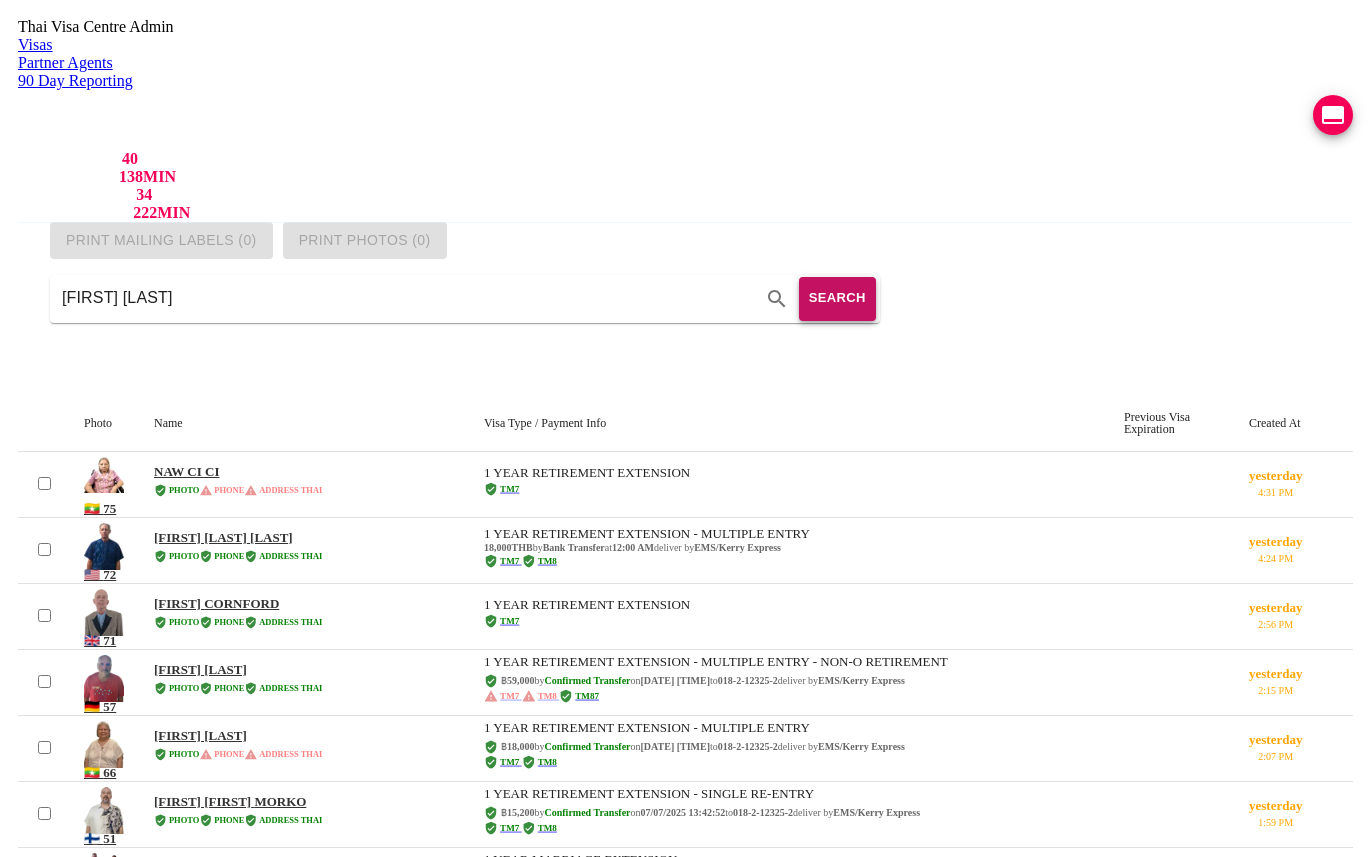 type on "[FIRST] [LAST]" 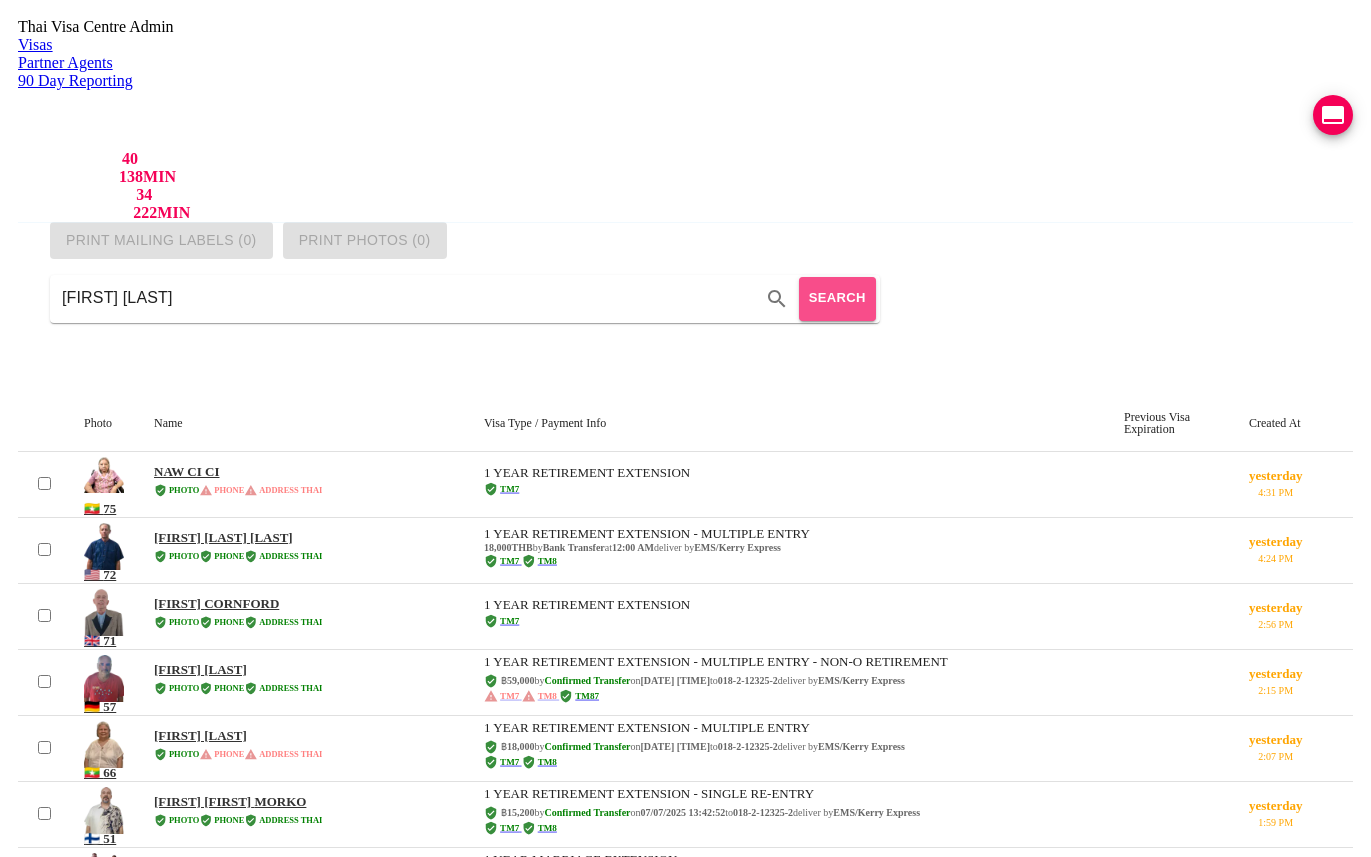 click on "SEARCH" at bounding box center (837, 298) 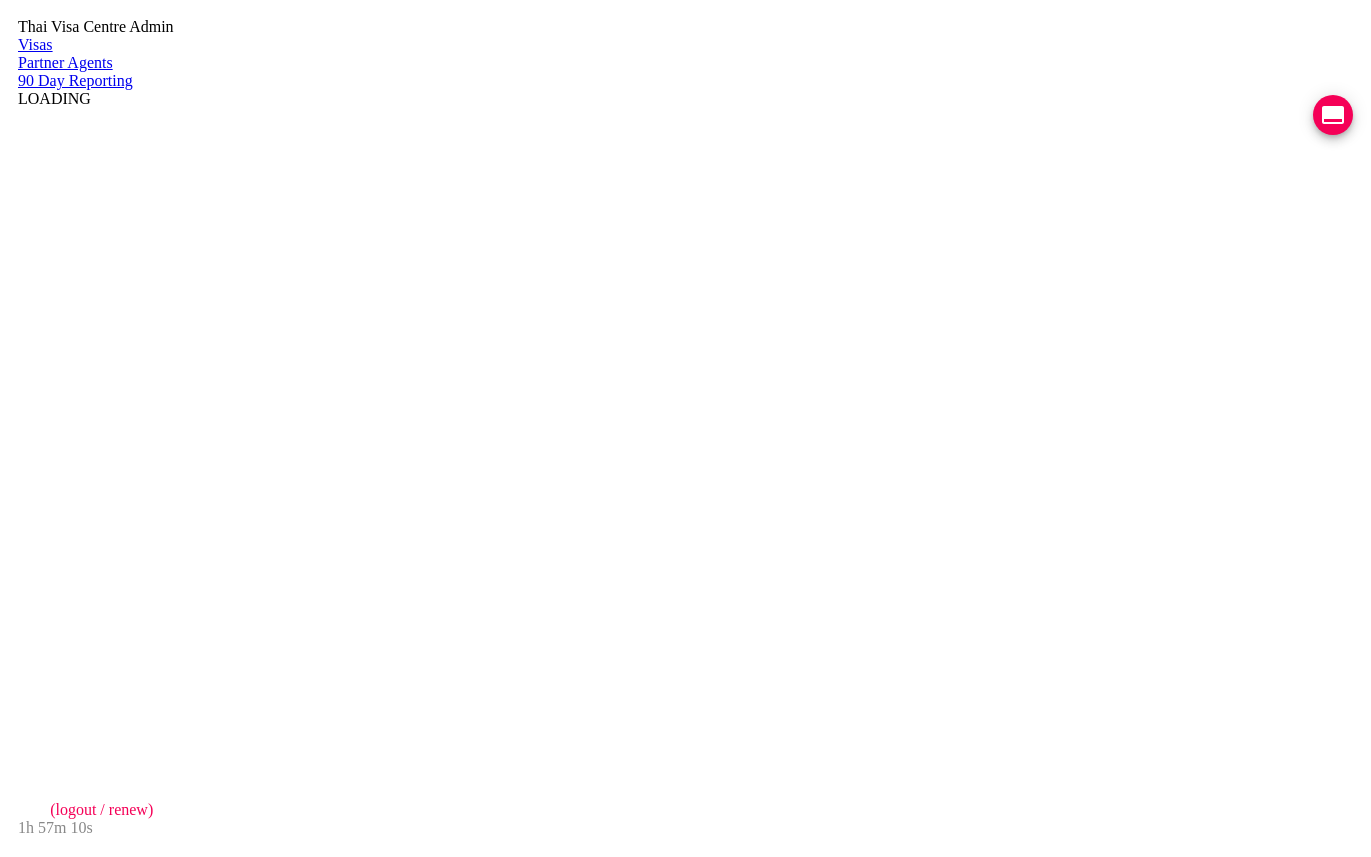 scroll, scrollTop: 0, scrollLeft: 0, axis: both 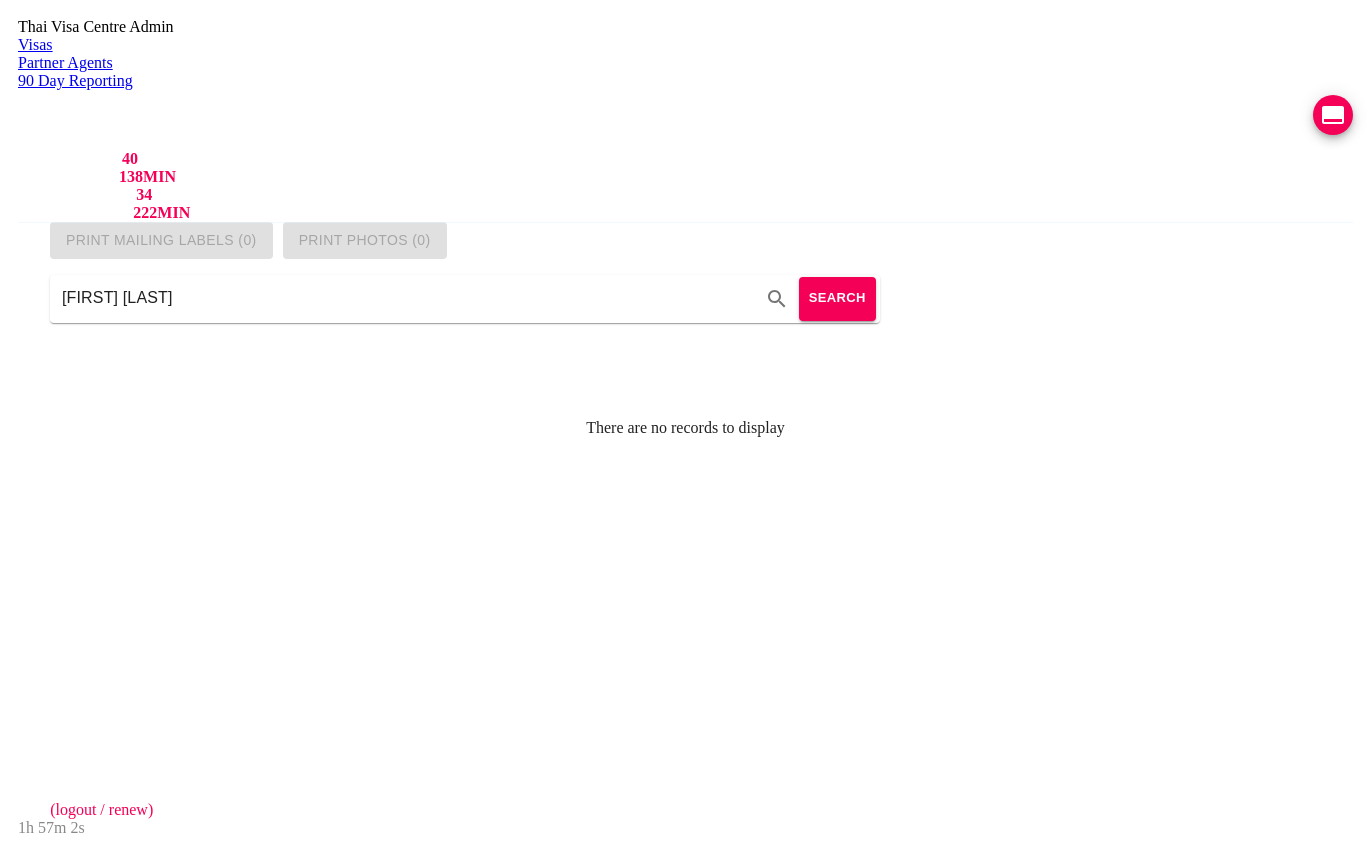 drag, startPoint x: 393, startPoint y: 113, endPoint x: 220, endPoint y: 106, distance: 173.14156 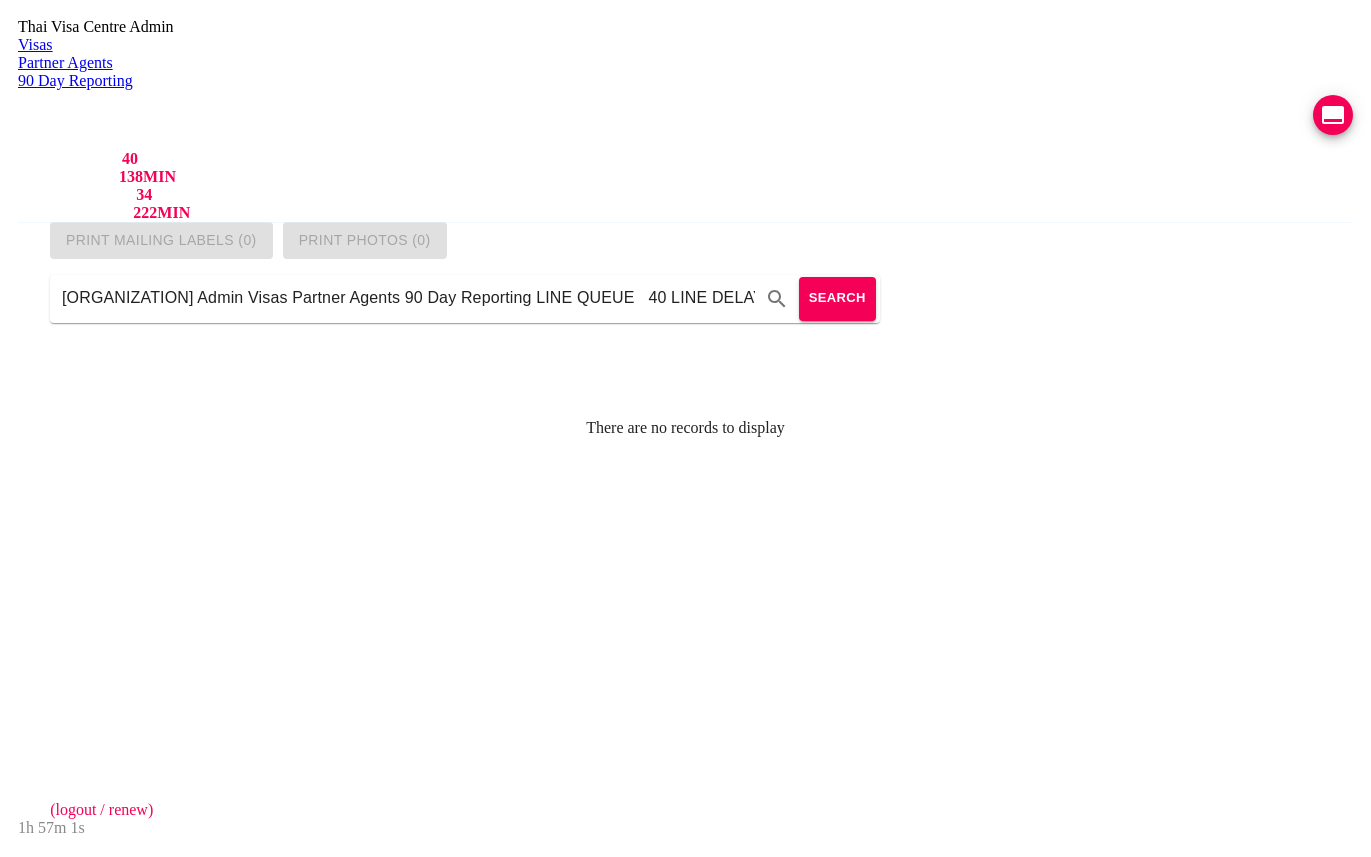 type on "[ORGANIZATION] Admin Visas Partner Agents 90 Day Reporting LINE QUEUE   40 LINE DELAY   138  MIN EMAIL QUEUE   34 EMAIL DELAY   222  MIN [EMAIL] staff   (logout / renew) 1h 57m 2s PRINT MAILING LABELS ( 0 ) PRINT PHOTOS ( 0 ) [FIRST] [LAST] SEARCH There are no records to display" 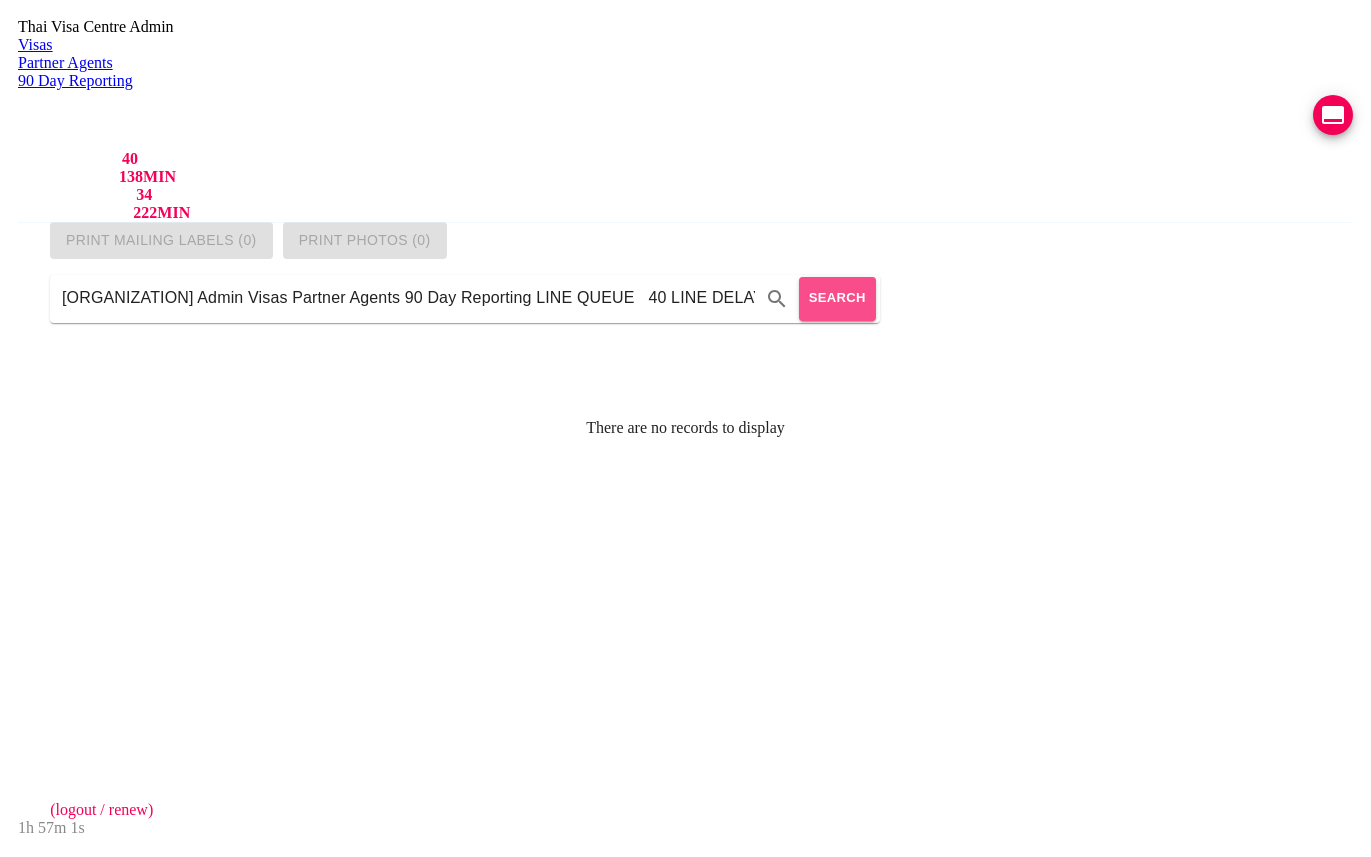 click on "SEARCH" at bounding box center (837, 298) 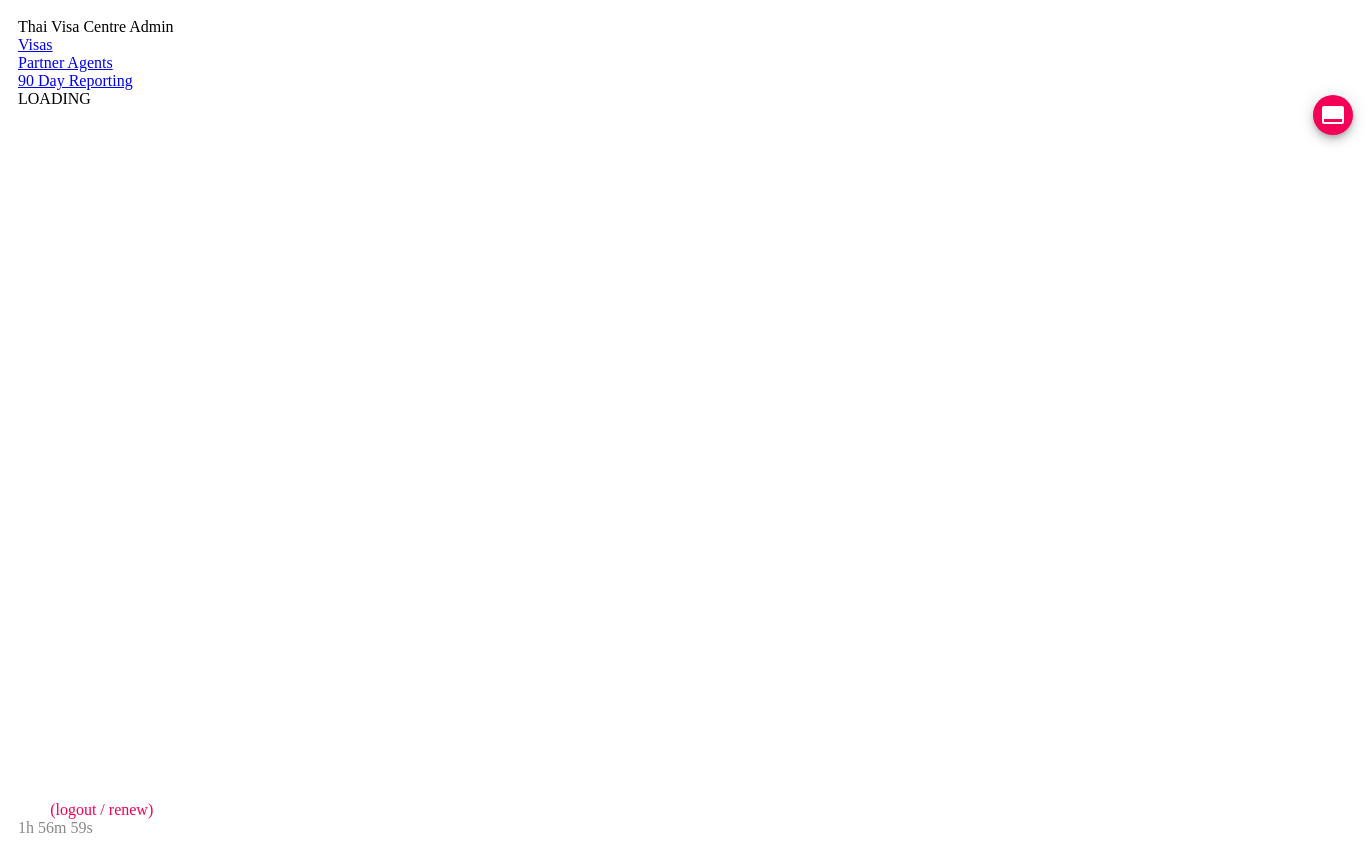 scroll, scrollTop: 0, scrollLeft: 0, axis: both 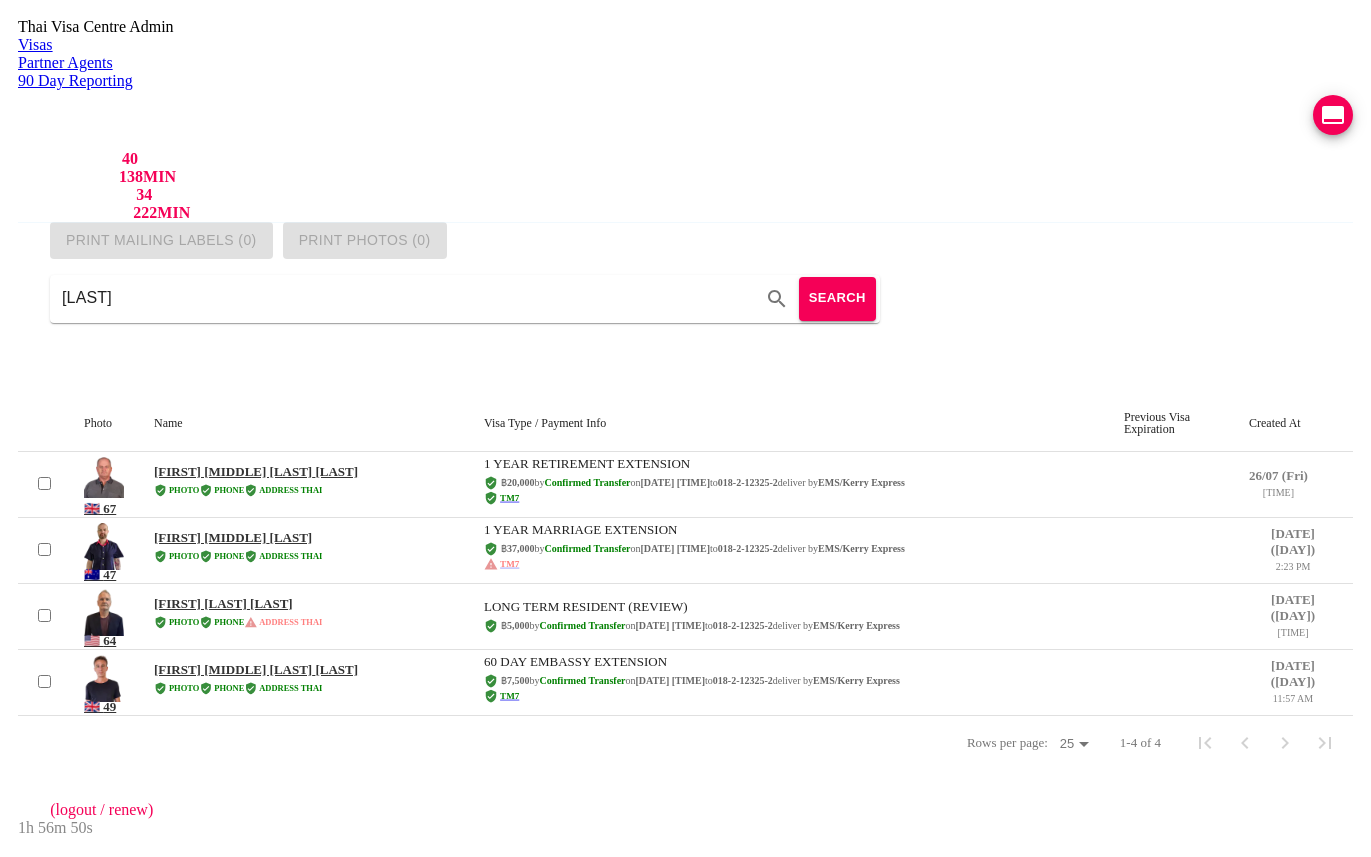 click on "PRINT MAILING LABELS ( 0 ) PRINT PHOTOS ( 0 ) [LAST] SEARCH Photo Name ▲ Visa Type / Payment Info ▲ Previous Visa Expiration ▲ Created At ▲ 🇬🇧   [NUMBER] [FIRST] [MIDDLE] [LAST] PHOTO  PHONE  ADDRESS THAI  1 YEAR RETIREMENT EXTENSION   ฿ [NUMBER]  by  Confirmed Transfer  on  [DATE] [TIME]  to  [PHONE]  deliver by  EMS/Kerry Express TM7   [DATE] ([DAY]) [TIME] 🇦🇺   [NUMBER] [FIRST] [MIDDLE]   [LAST] PHOTO  PHONE  ADDRESS THAI  1 YEAR MARRIAGE EXTENSION   ฿ [NUMBER]  by  Confirmed Transfer  on  [DATE] [TIME]  to  [PHONE]  deliver by  EMS/Kerry Express TM7   [DATE] ([DAY]) [TIME] 🇺🇸   [NUMBER] [FIRST] [LAST]   [LAST] PHOTO  PHONE  ADDRESS THAI  LONG TERM RESIDENT (REVIEW)   ฿ [NUMBER]  by  Confirmed Transfer  on  [DATE] [TIME]  to  [PHONE]  deliver by  EMS/Kerry Express 22/12 (Fri) 3:55 PM 🇬🇧   [NUMBER] [FIRST] [MIDDLE] [LAST]   [LAST] PHOTO  PHONE  ADDRESS THAI  60 DAY EMBASSY EXTENSION   ฿ [NUMBER]  by  Confirmed Transfer  on  [DATE] [TIME]  to  [PHONE]  deliver by  TM7   [DATE]" at bounding box center [685, 496] 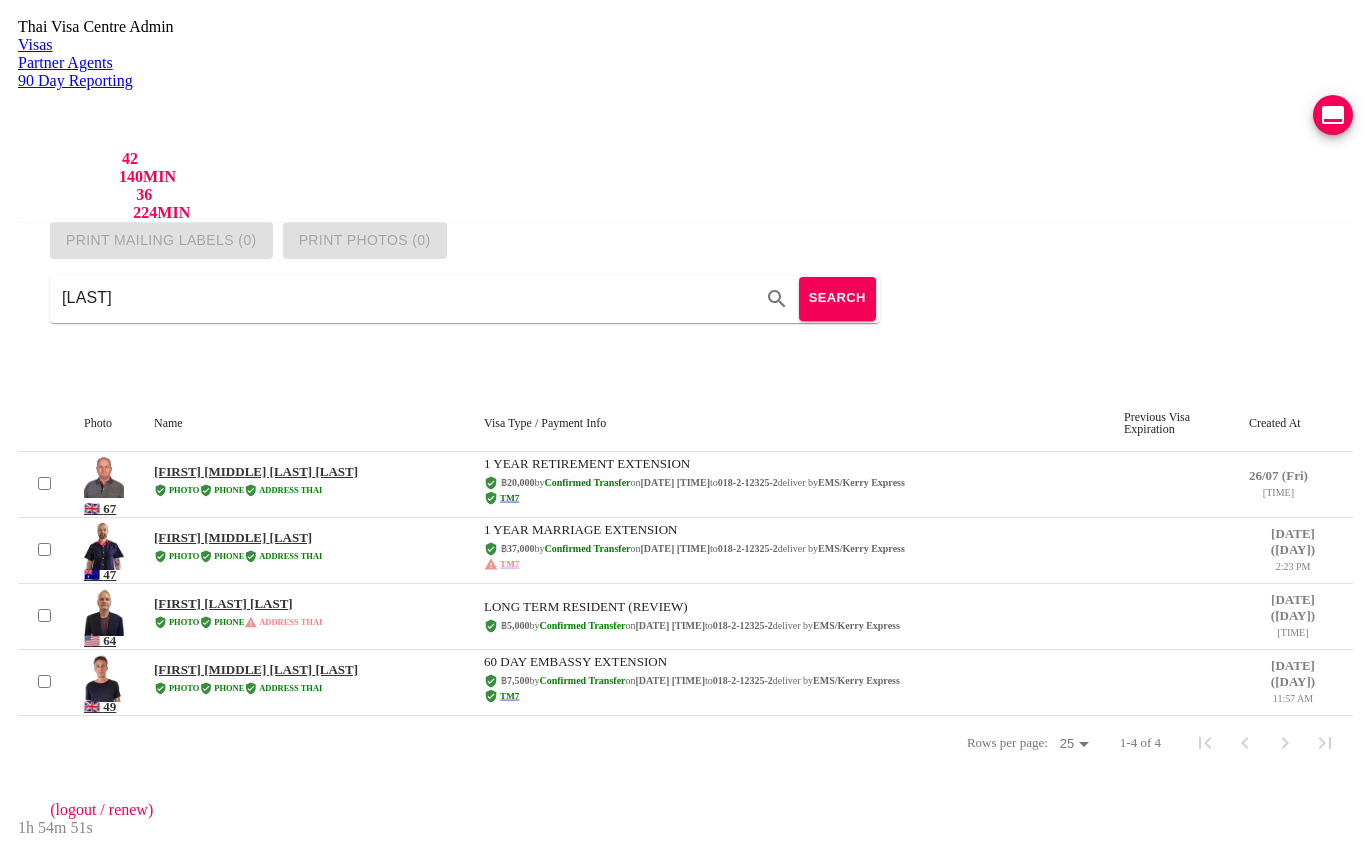 click on "[FIRST] [MIDDLE] [LAST]" at bounding box center [256, 471] 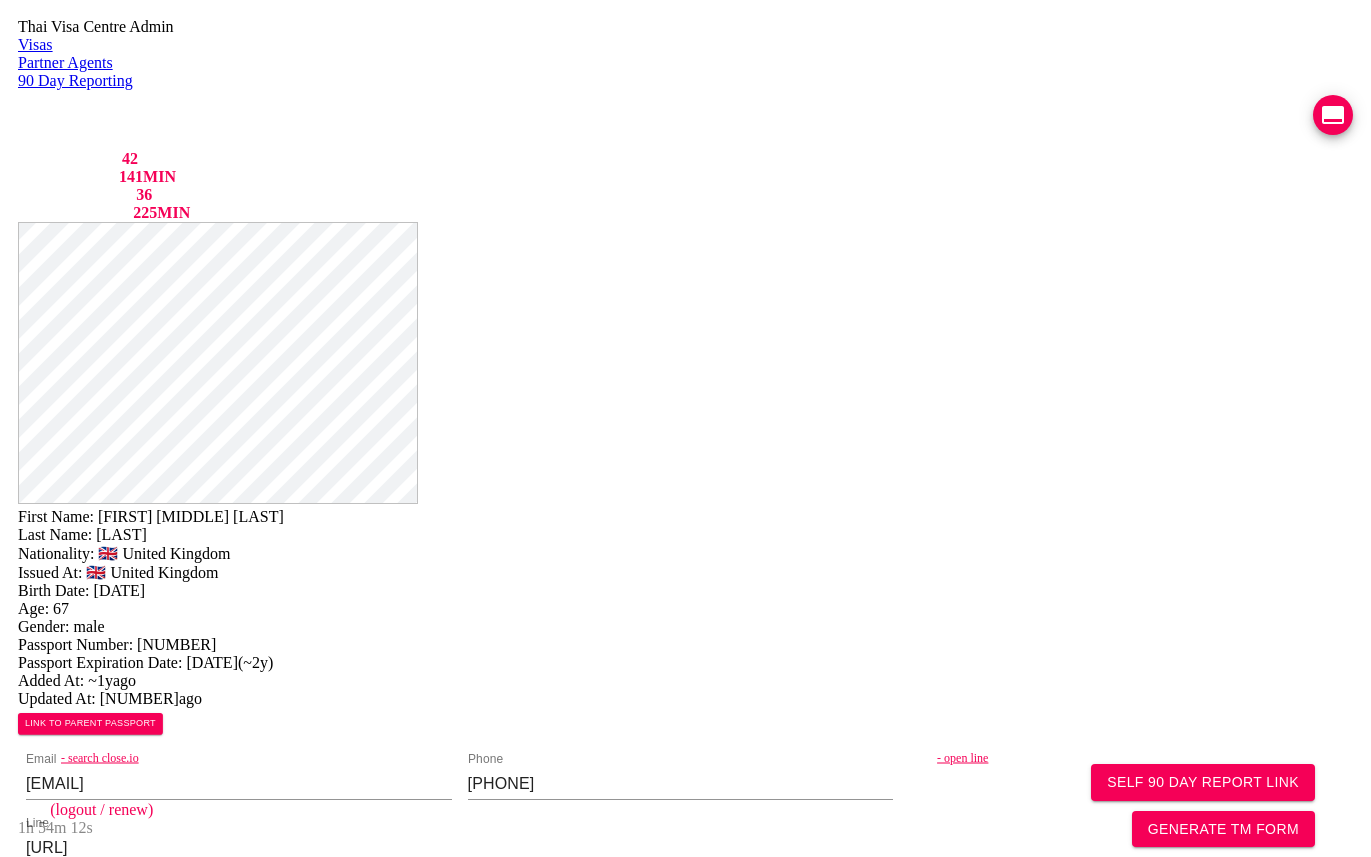 scroll, scrollTop: 16, scrollLeft: 0, axis: vertical 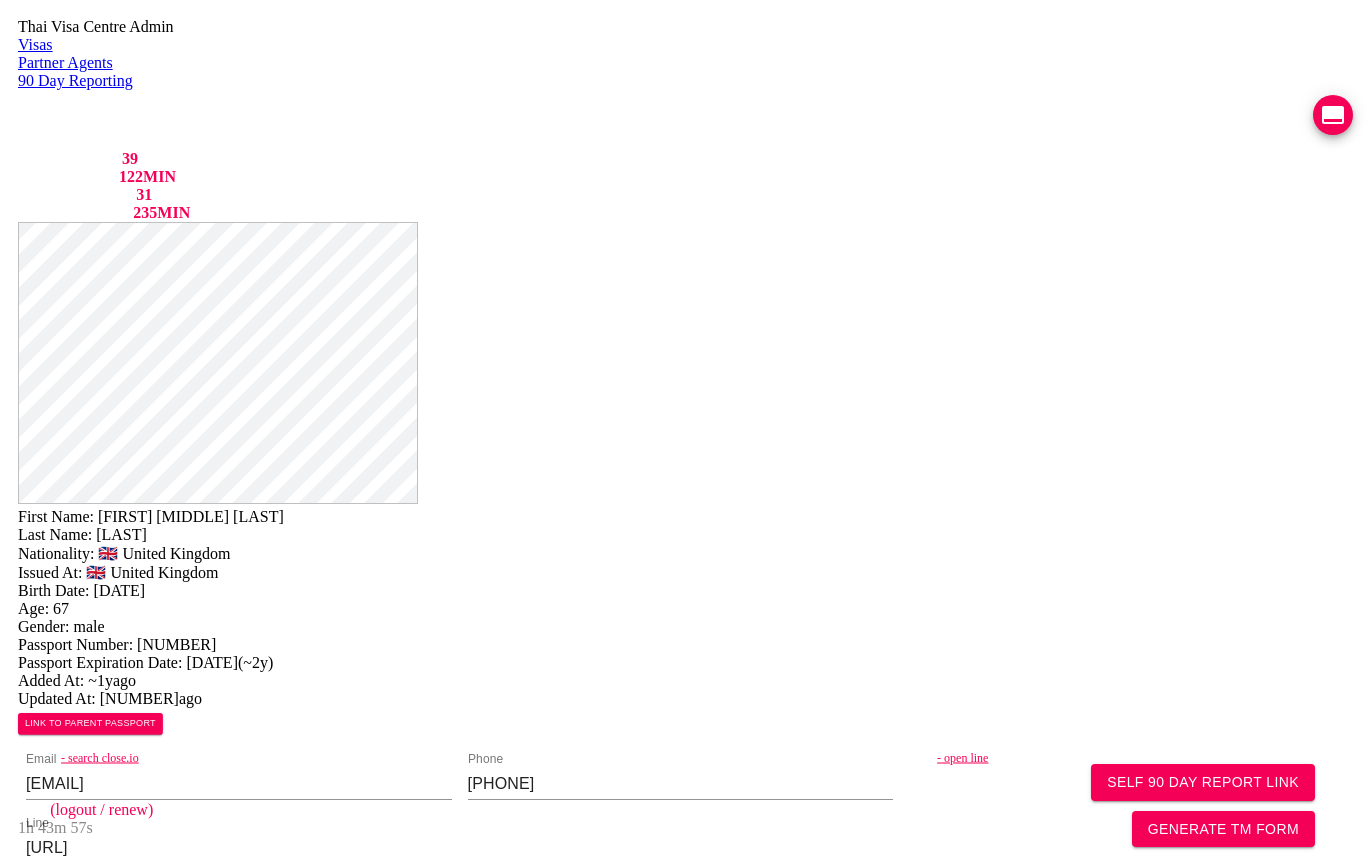click on "Visas" at bounding box center [685, 45] 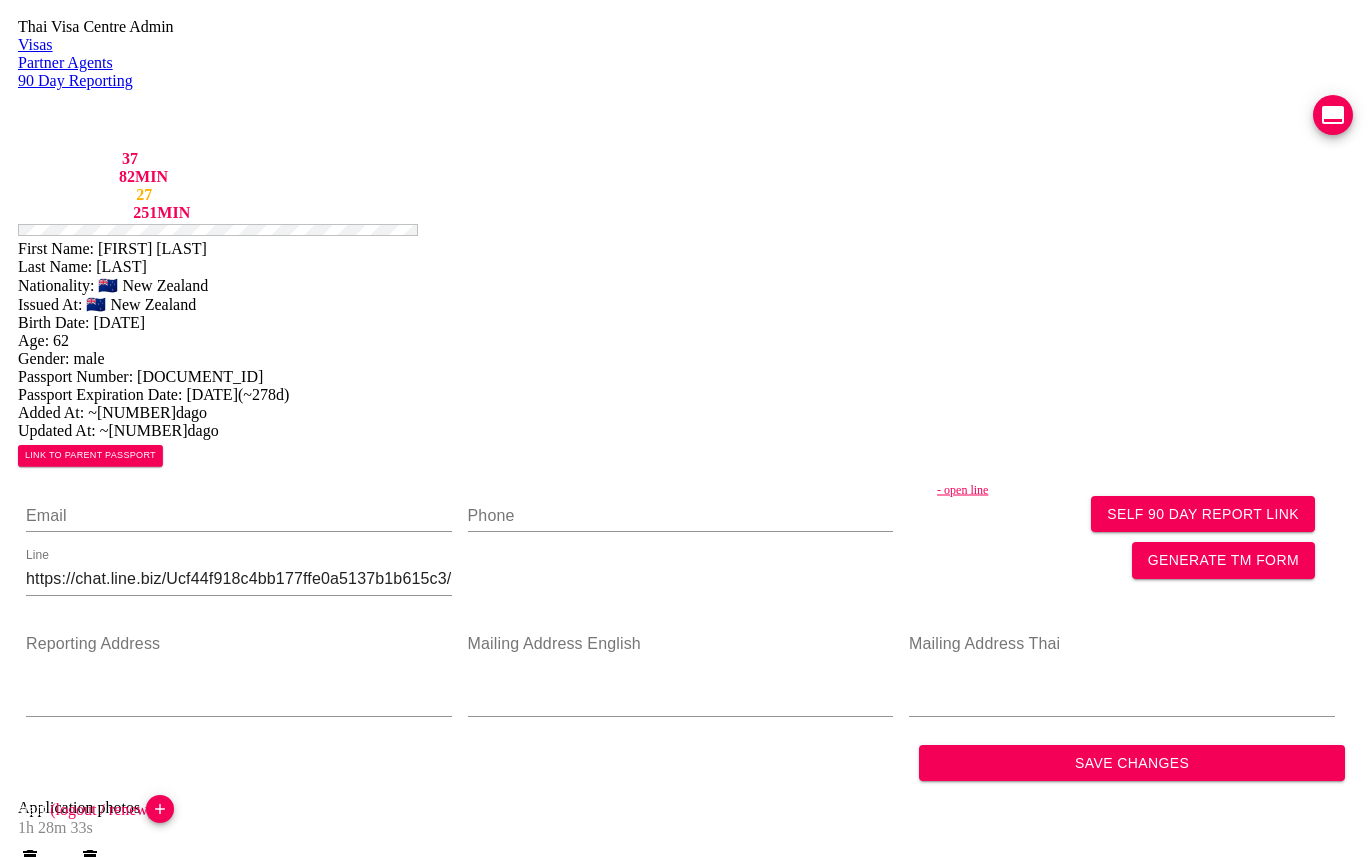 scroll, scrollTop: 0, scrollLeft: 0, axis: both 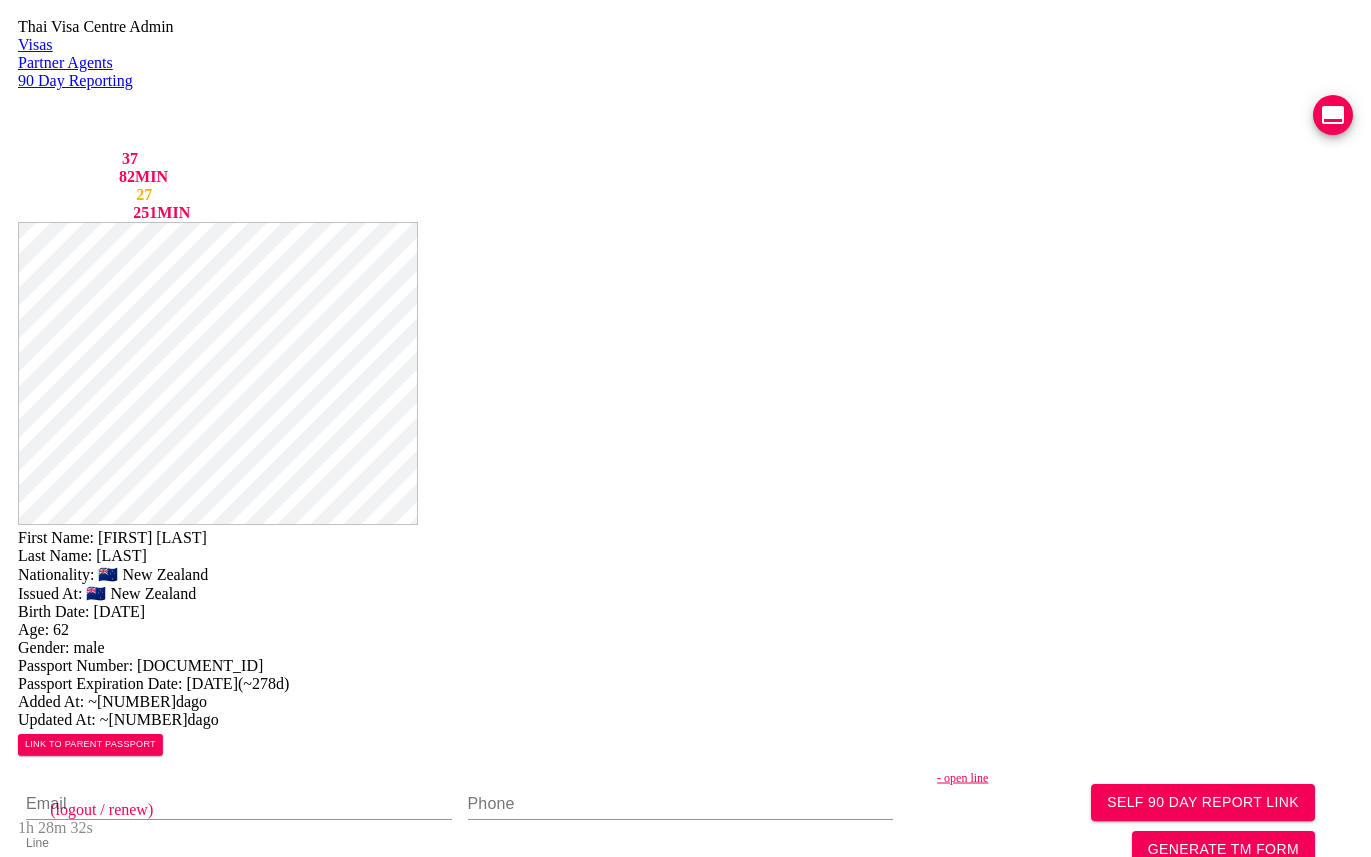 click on "- open line" at bounding box center (1155, 778) 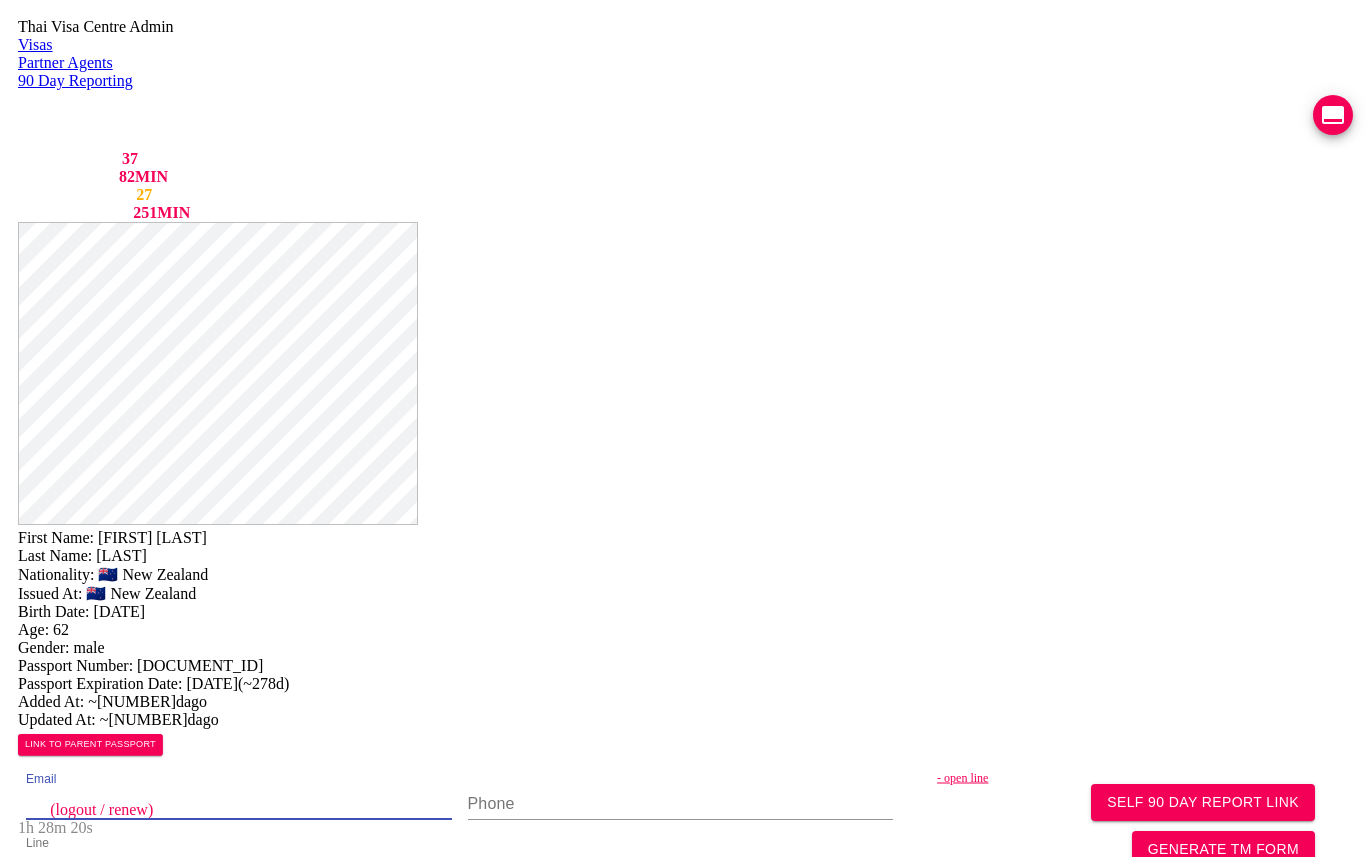 click at bounding box center [239, 804] 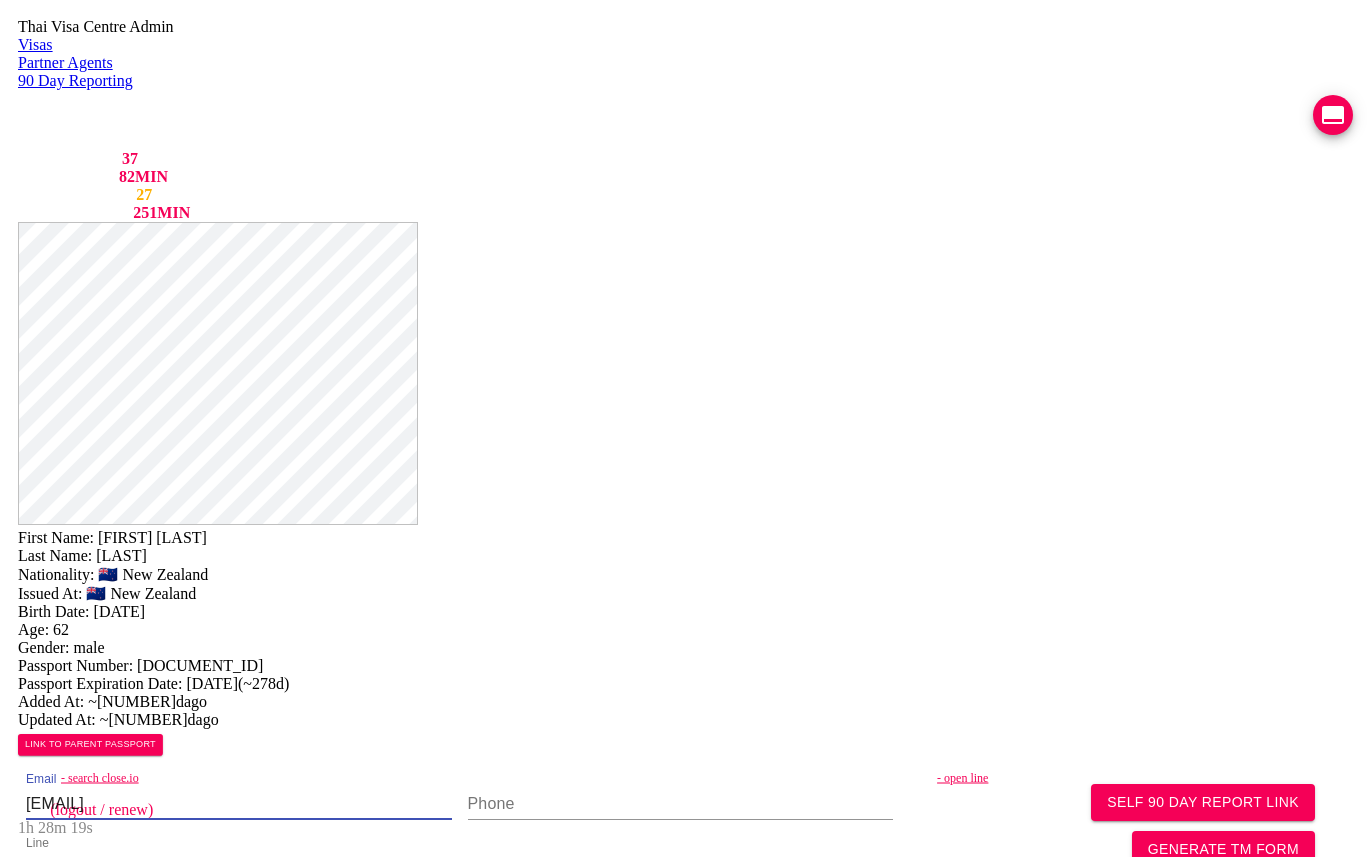 type on "[EMAIL]" 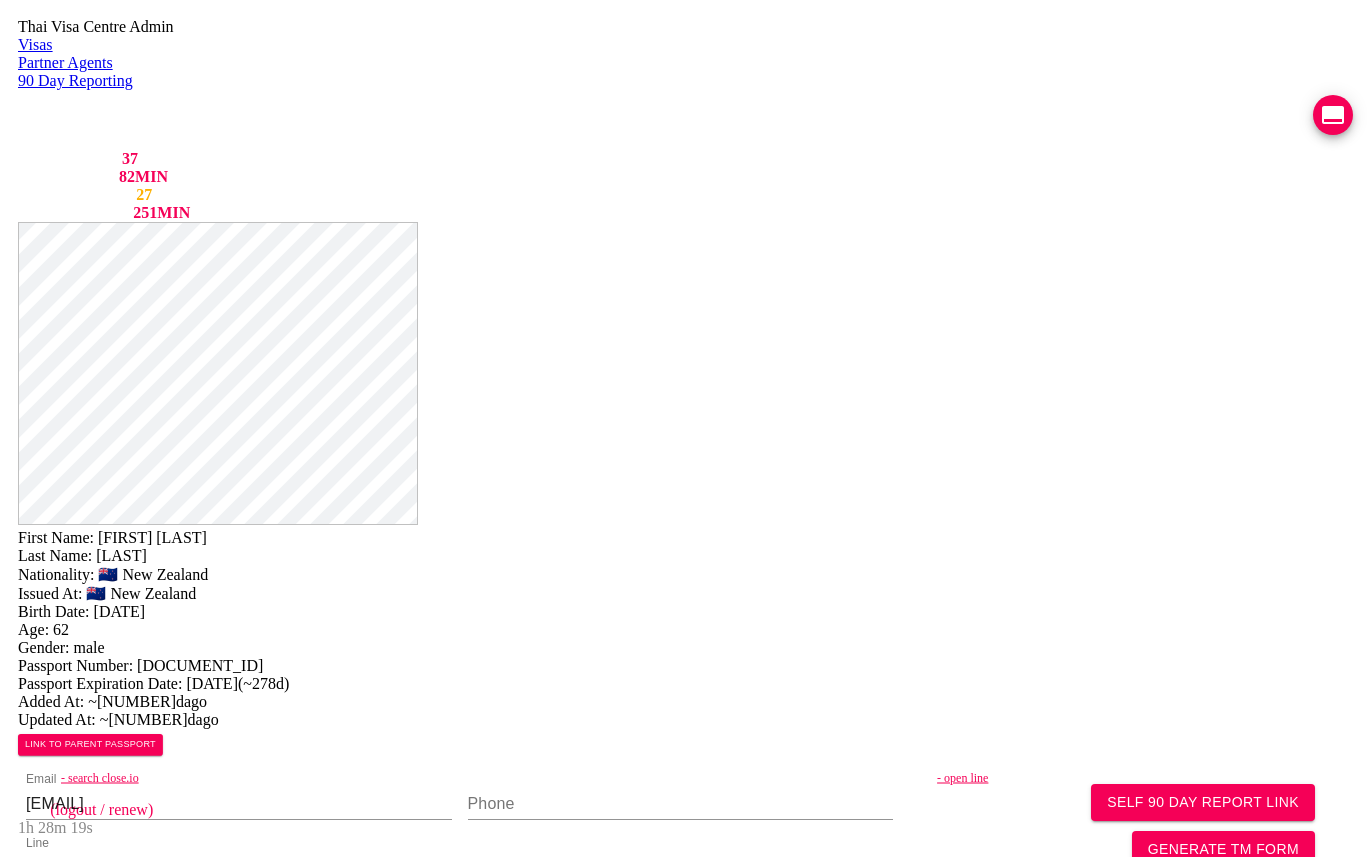 click on "Save Changes" at bounding box center (1132, 1051) 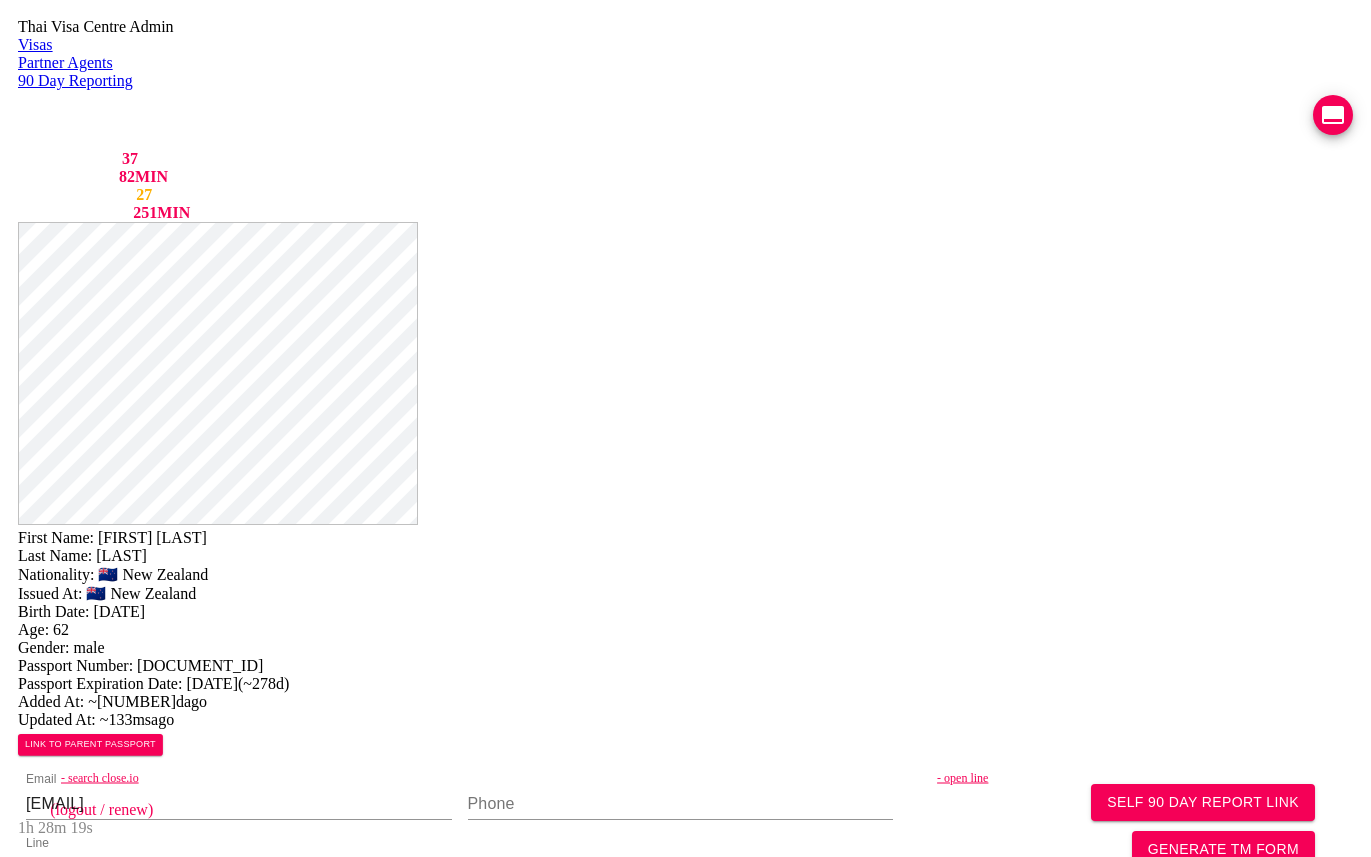 click on "Save Changes" at bounding box center [1132, 1051] 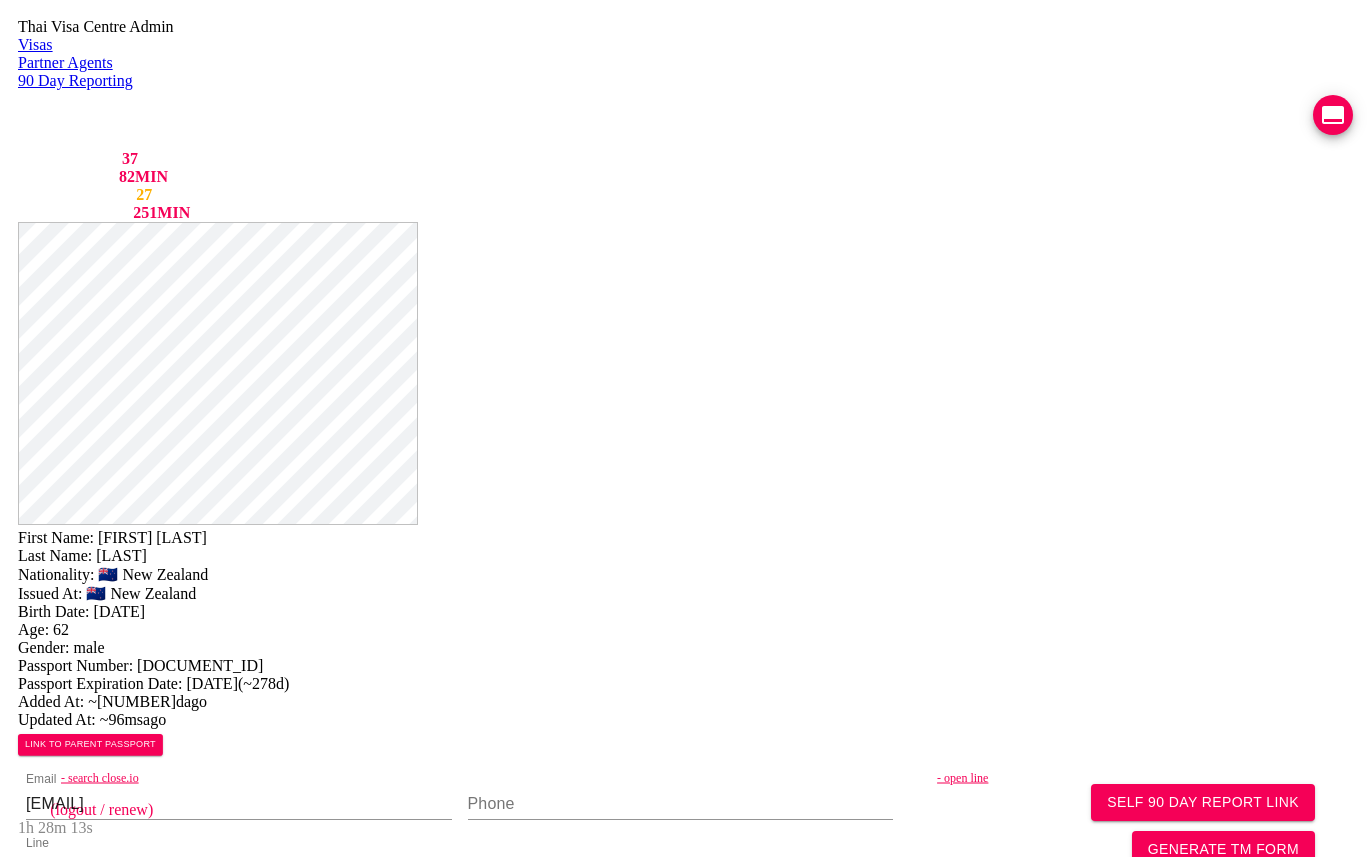 scroll, scrollTop: 0, scrollLeft: 0, axis: both 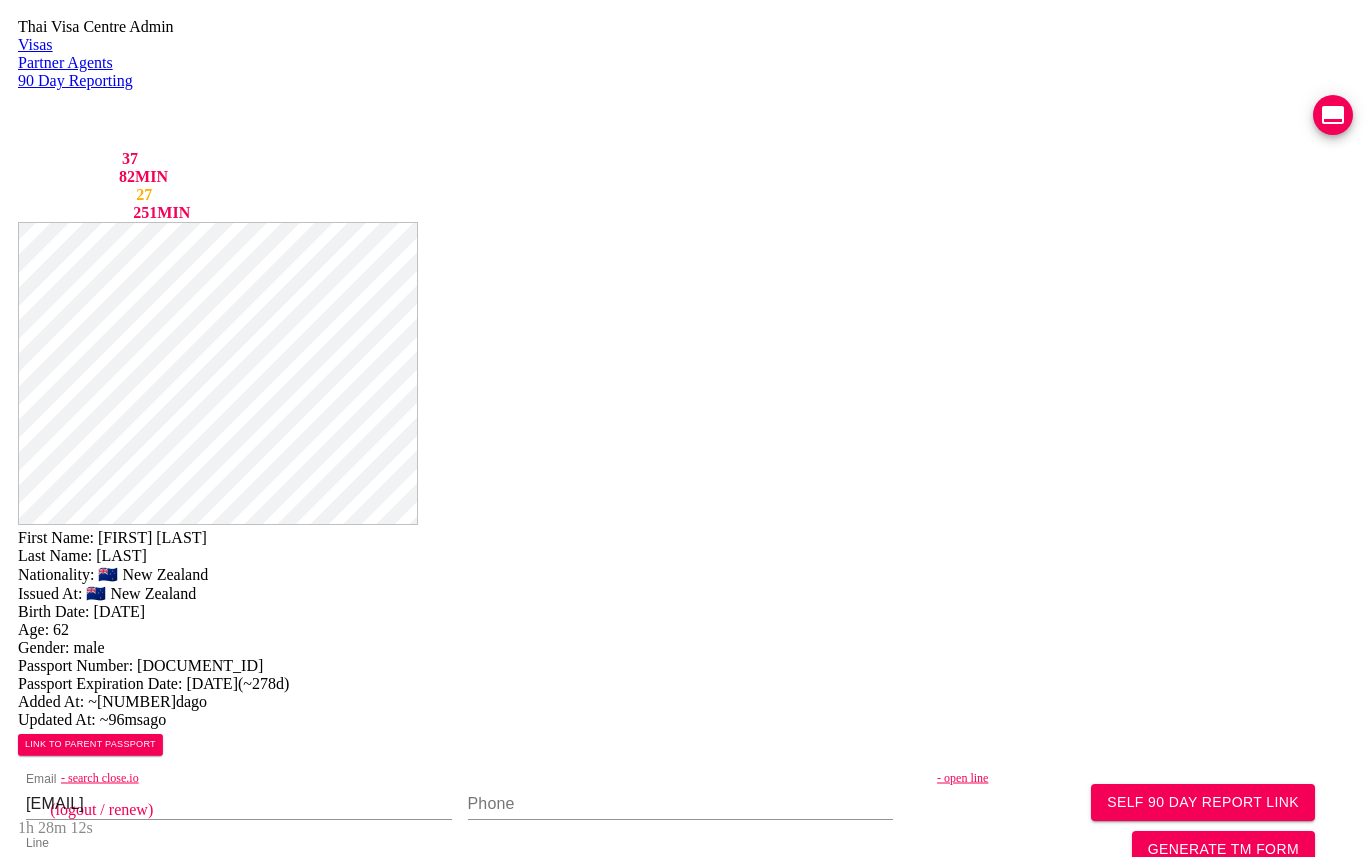 click at bounding box center [239, 960] 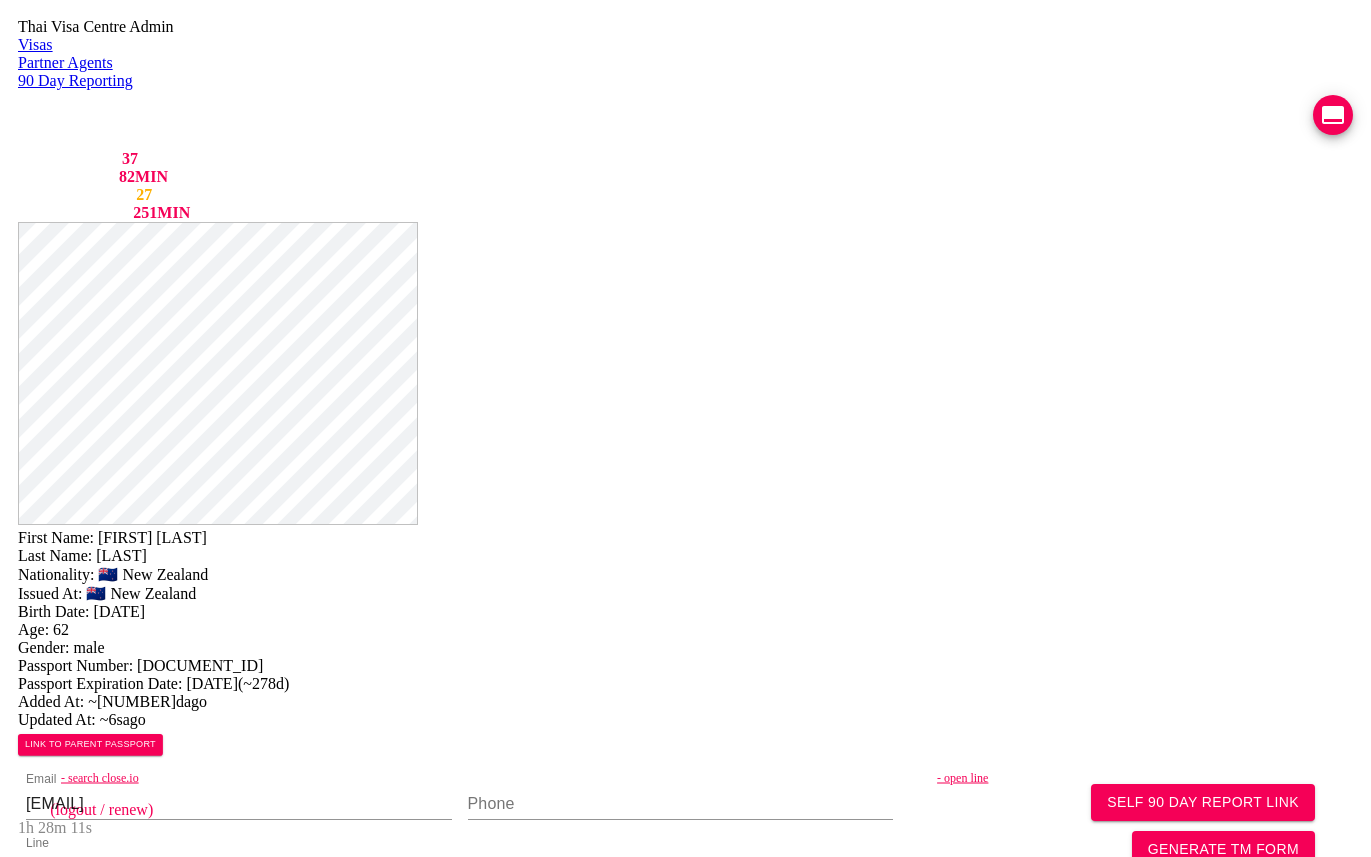 scroll, scrollTop: 829, scrollLeft: 0, axis: vertical 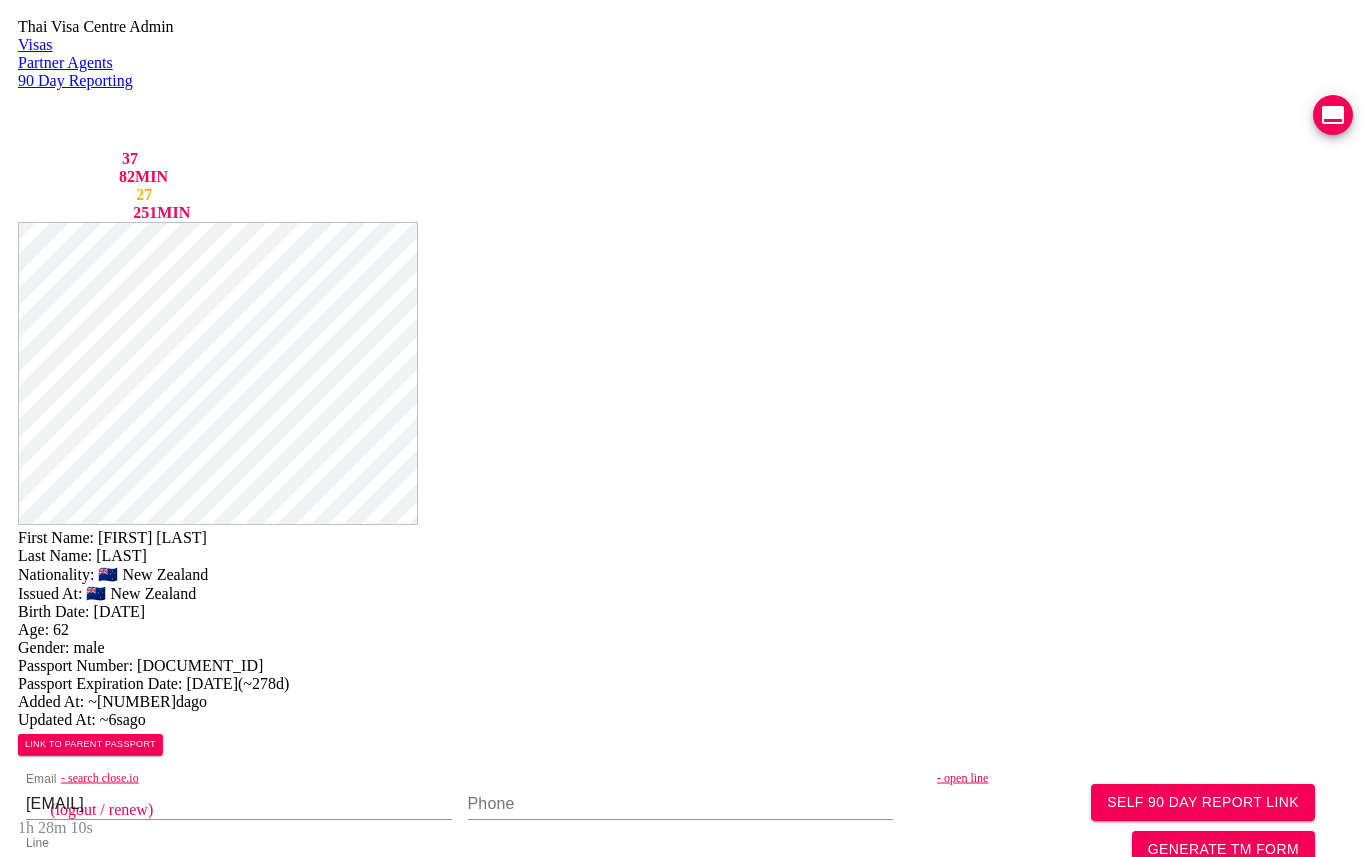 type on "9/138 เซาท์เฉวงวิลล่า หมู่ 2 บ่อผุด เกาะสมุย สุราษฎร์ธานี" 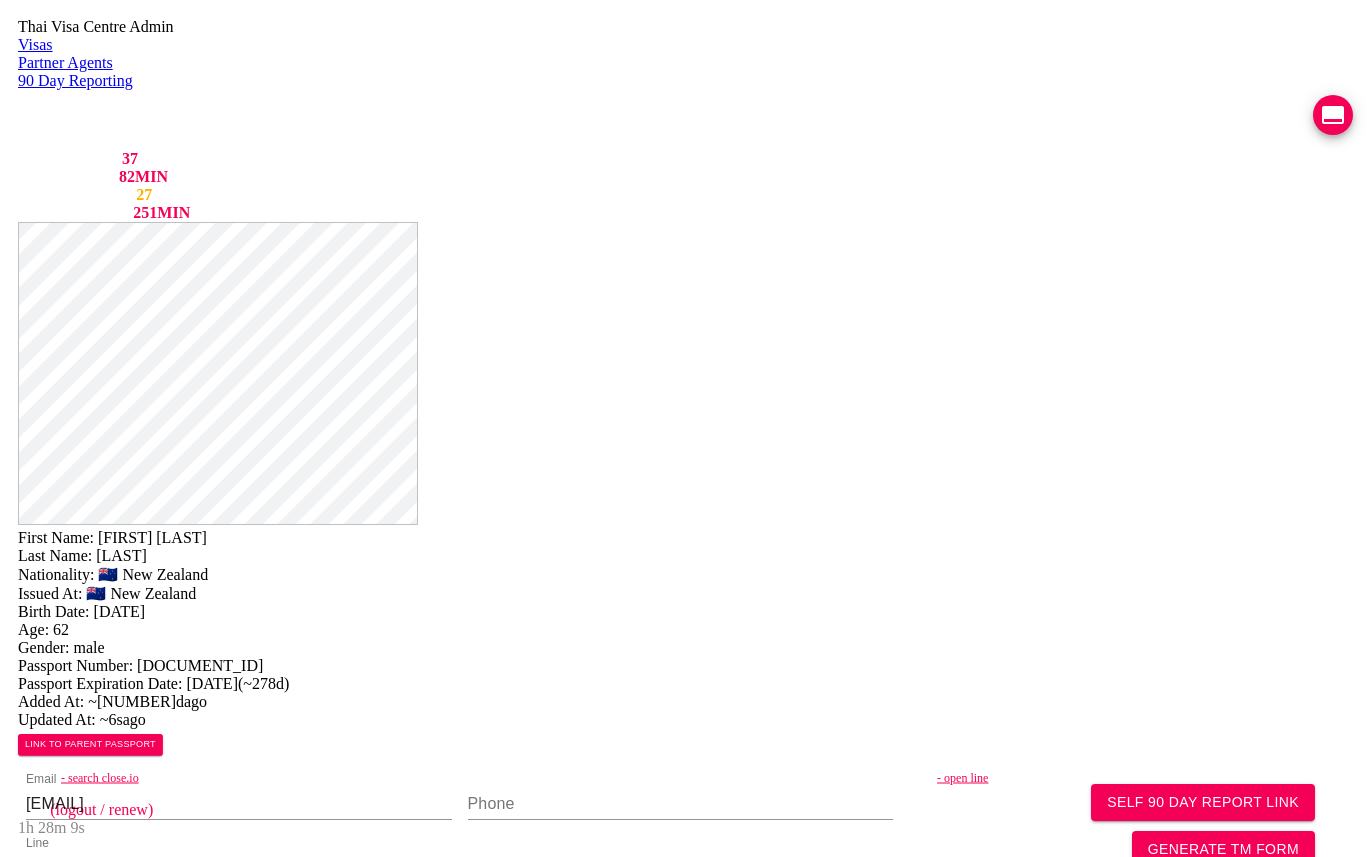 scroll, scrollTop: 0, scrollLeft: 0, axis: both 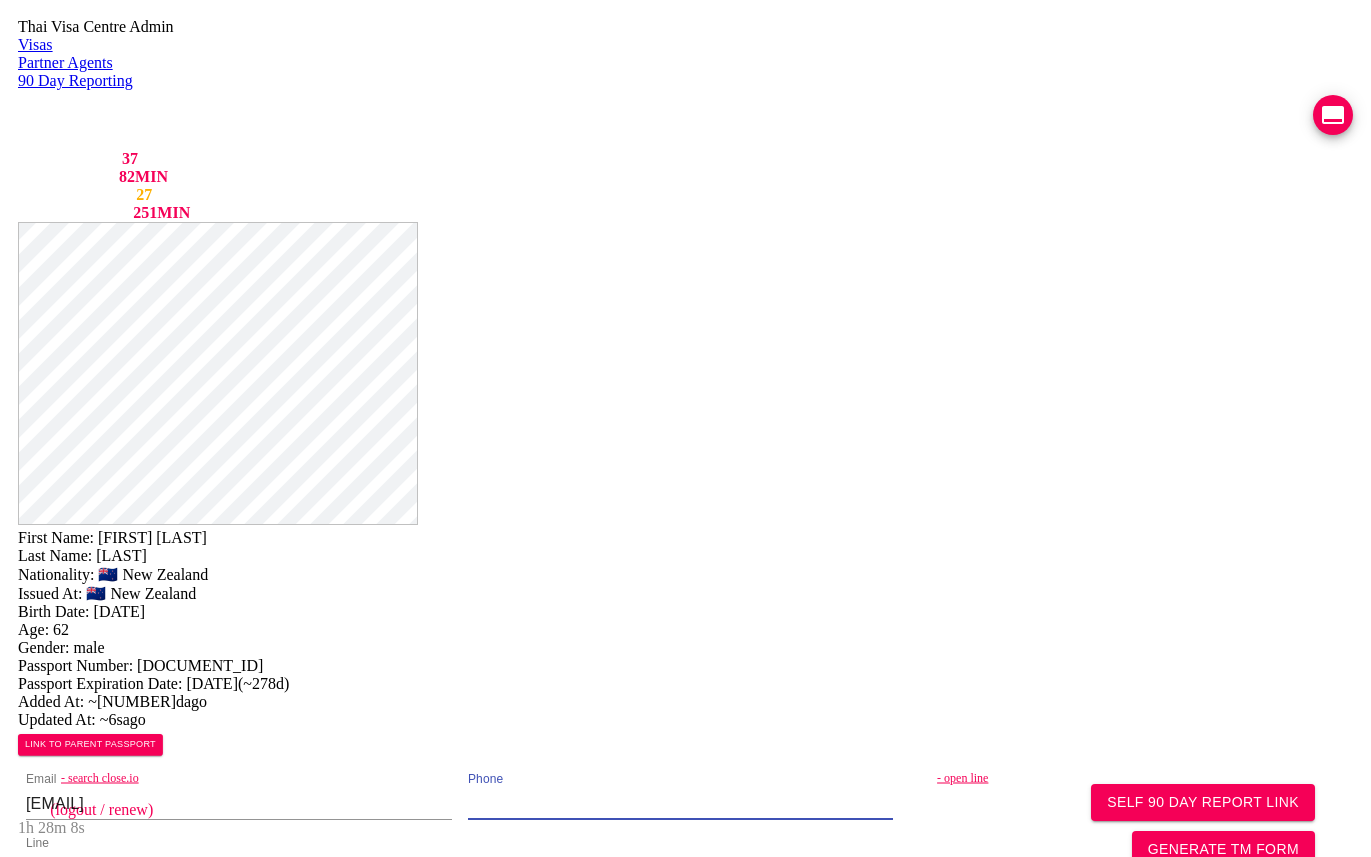 paste on "0822410802" 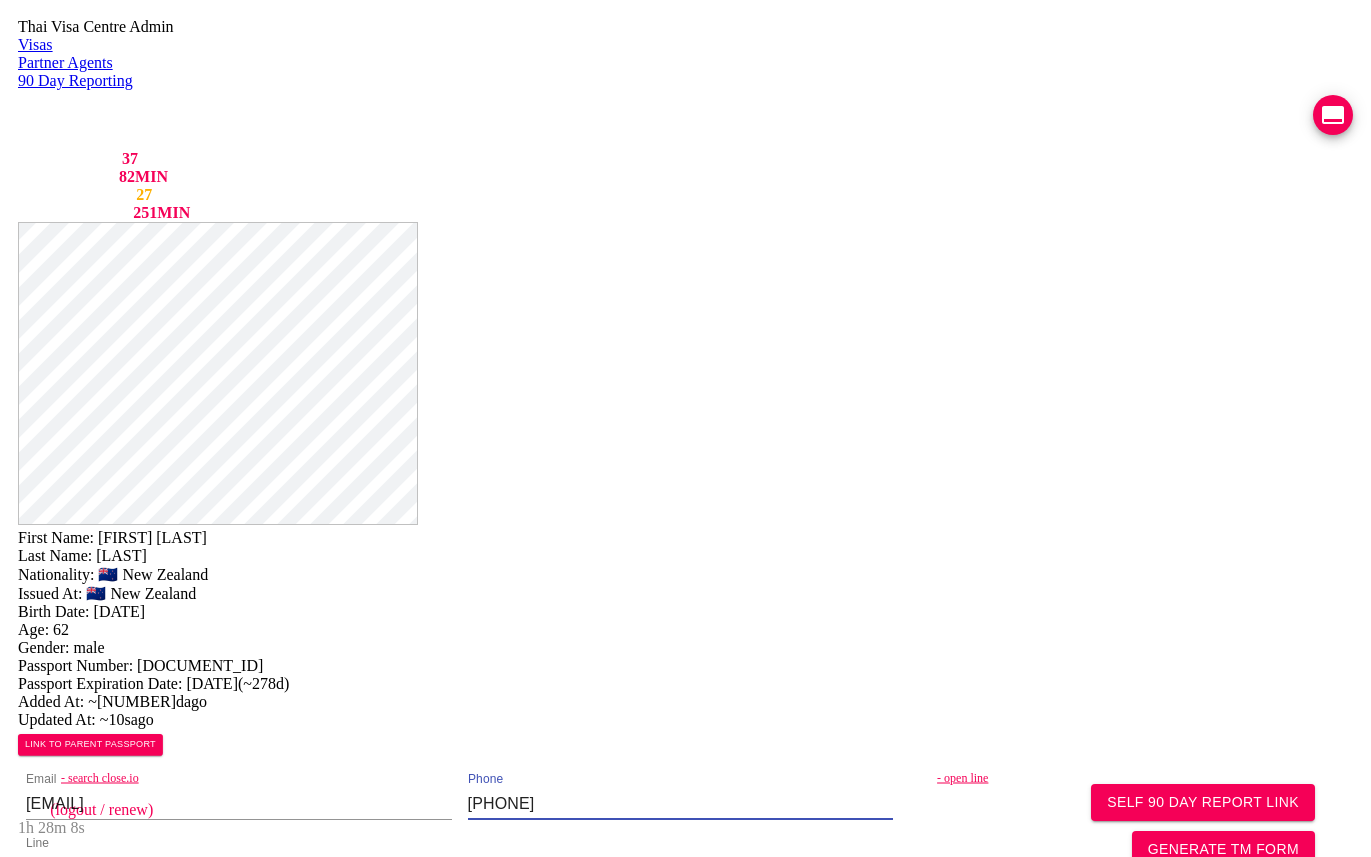type on "0822410802" 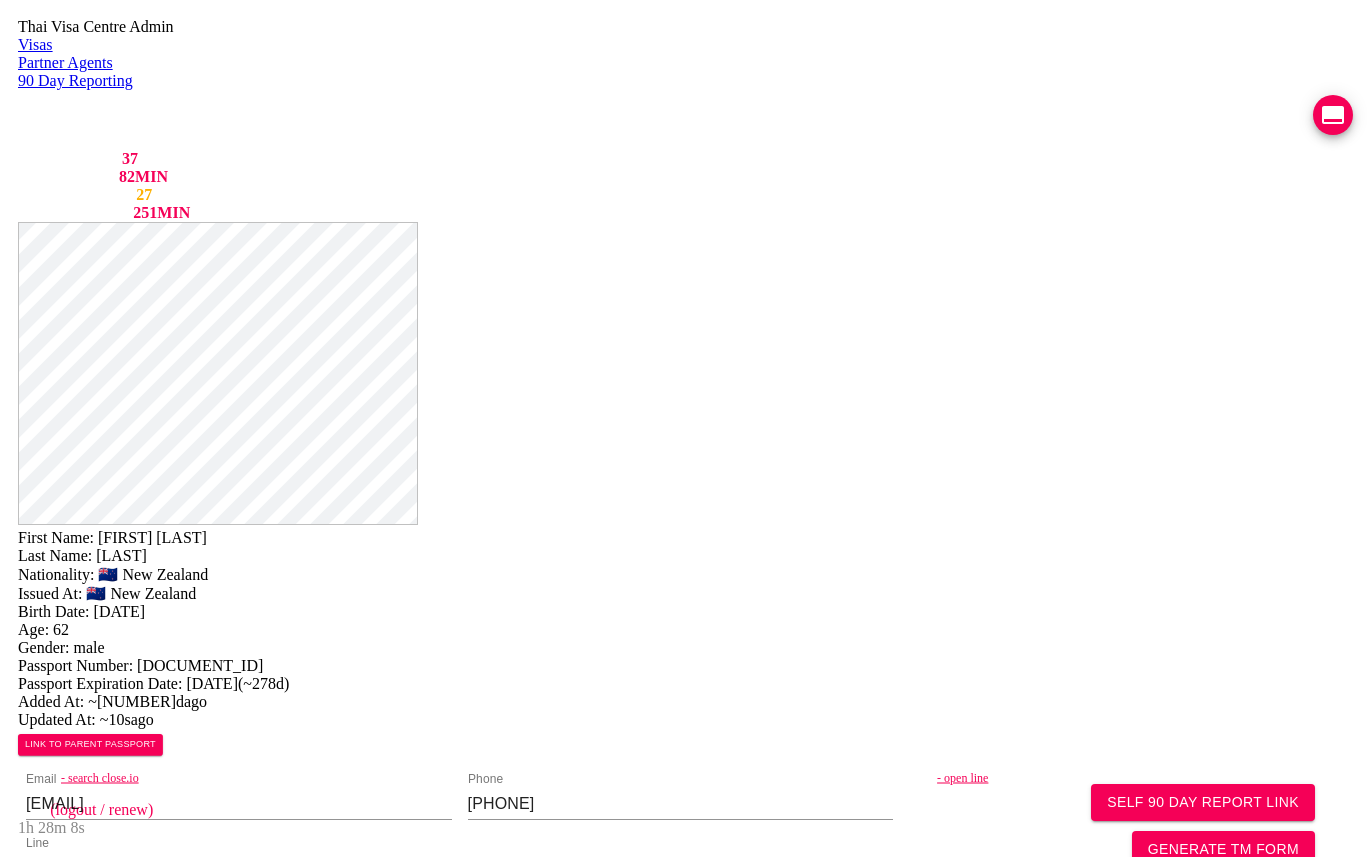 click on "Save Changes" at bounding box center [1132, 1051] 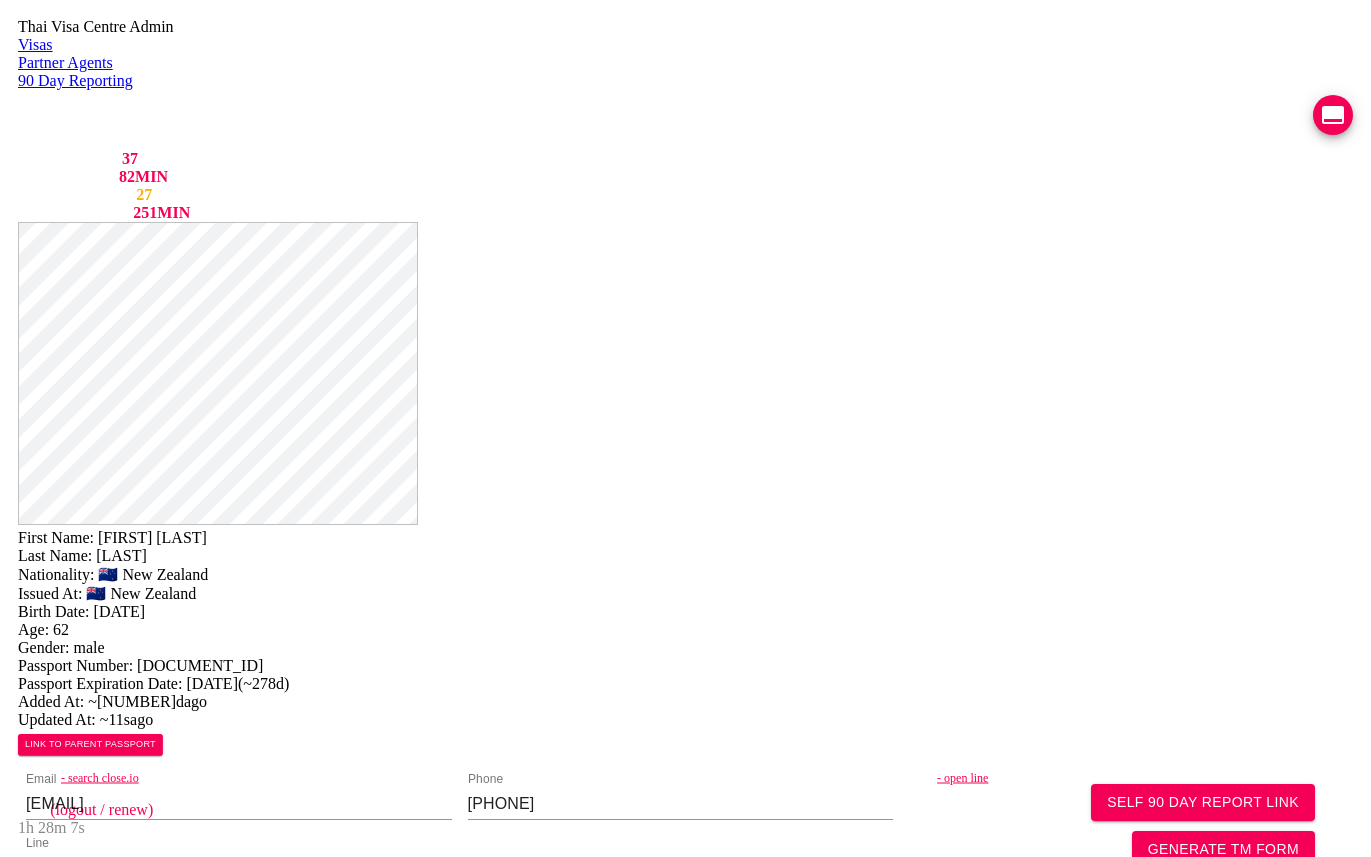 click on "Save Changes" at bounding box center (1132, 1051) 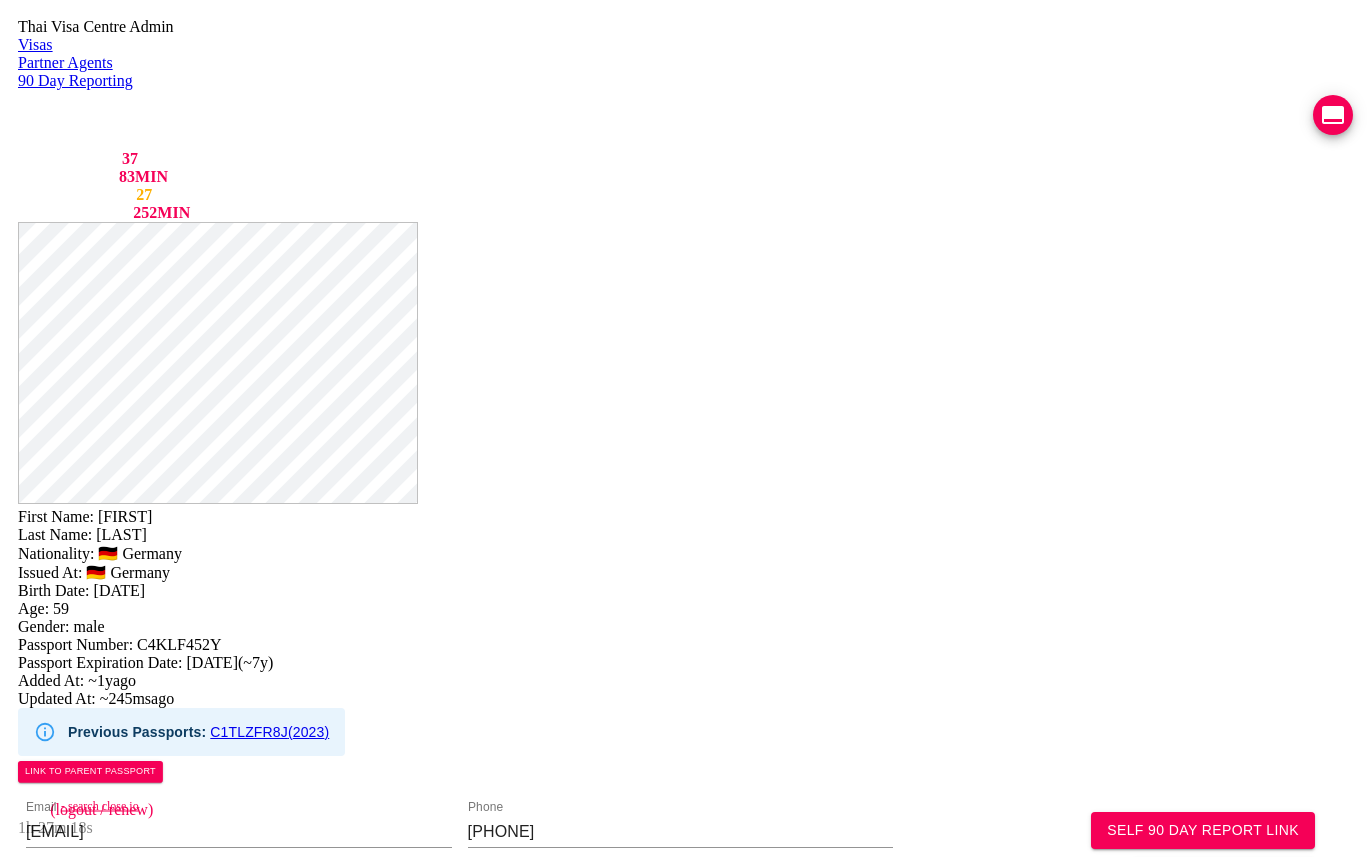 scroll, scrollTop: 0, scrollLeft: 0, axis: both 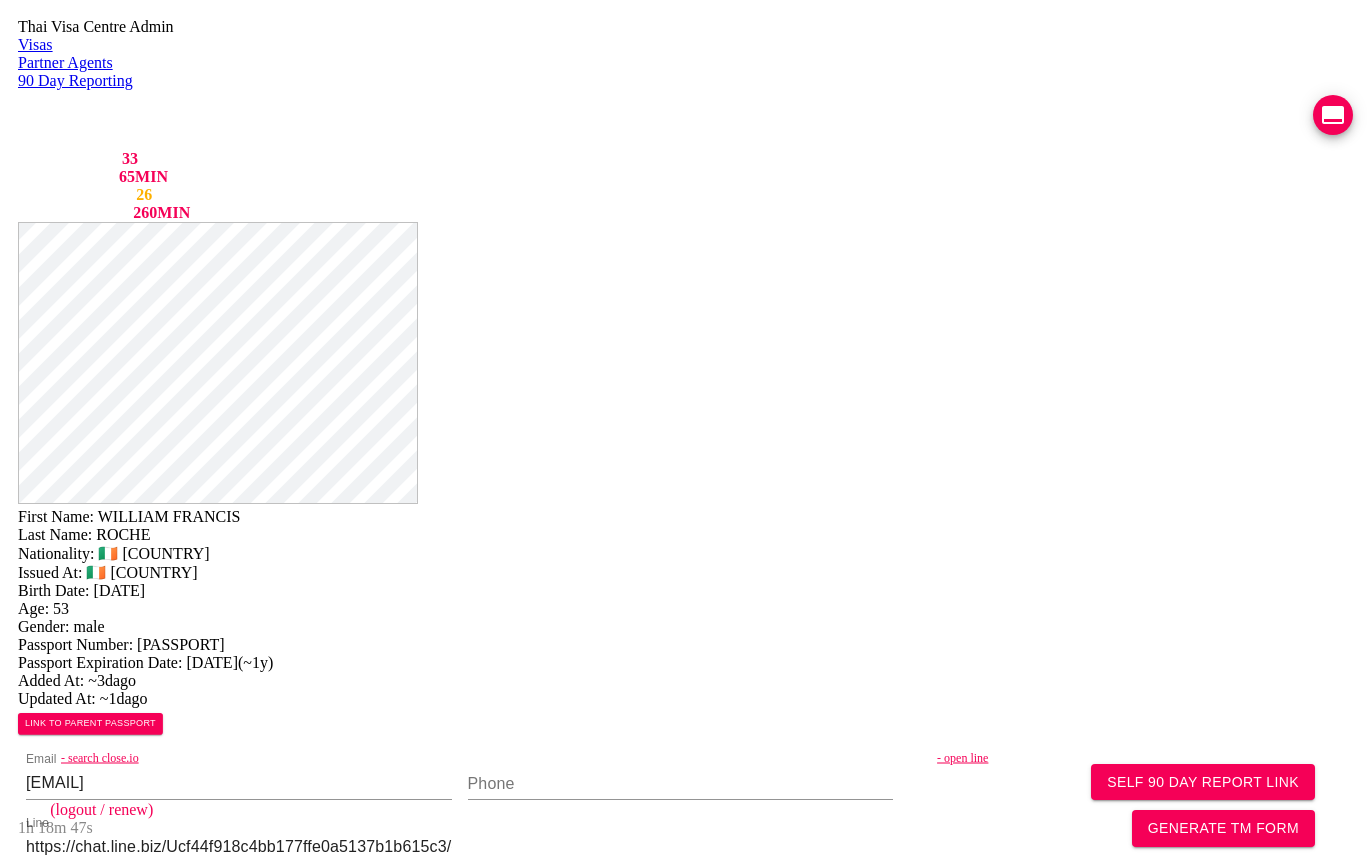 click at bounding box center [239, 784] 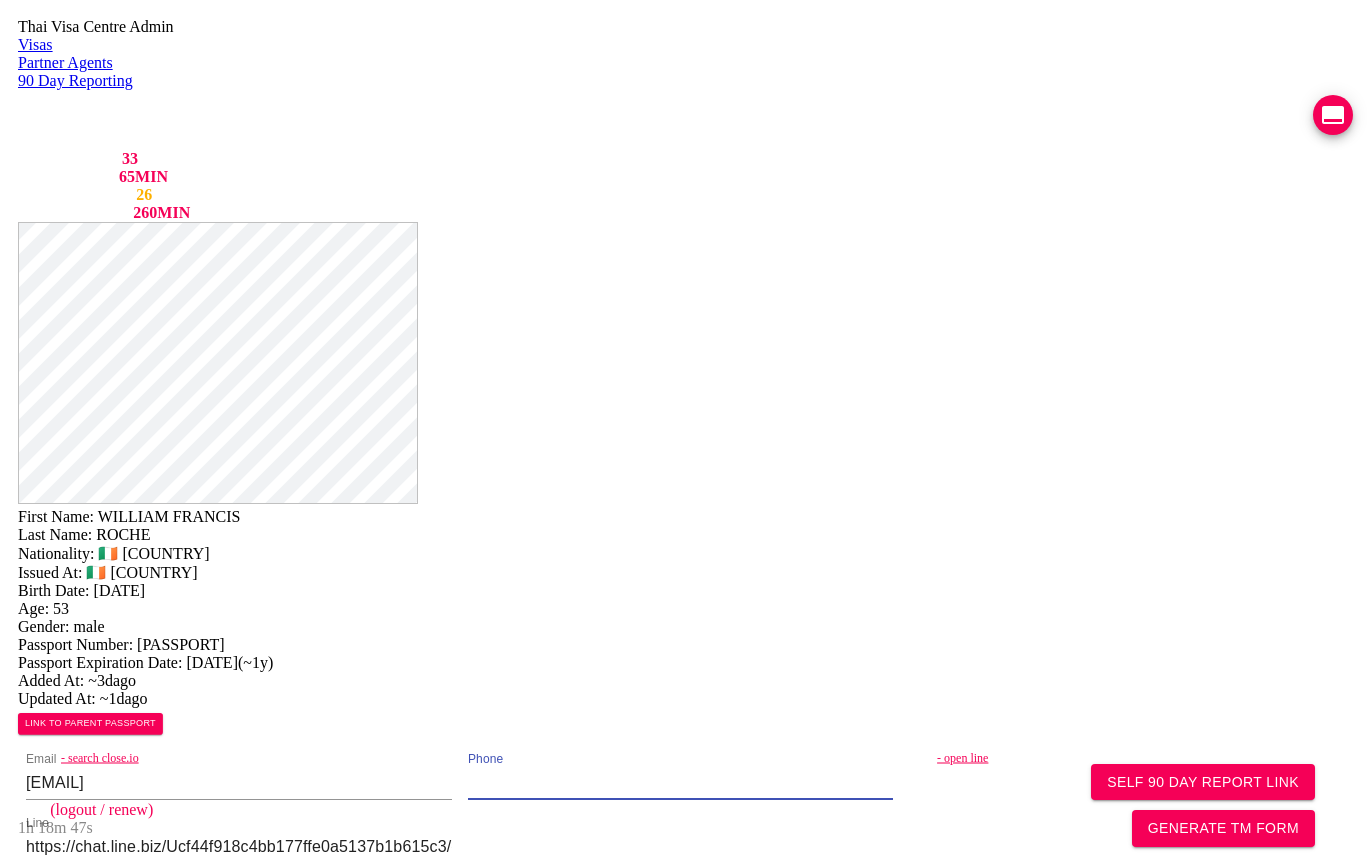 paste on "[PHONE]" 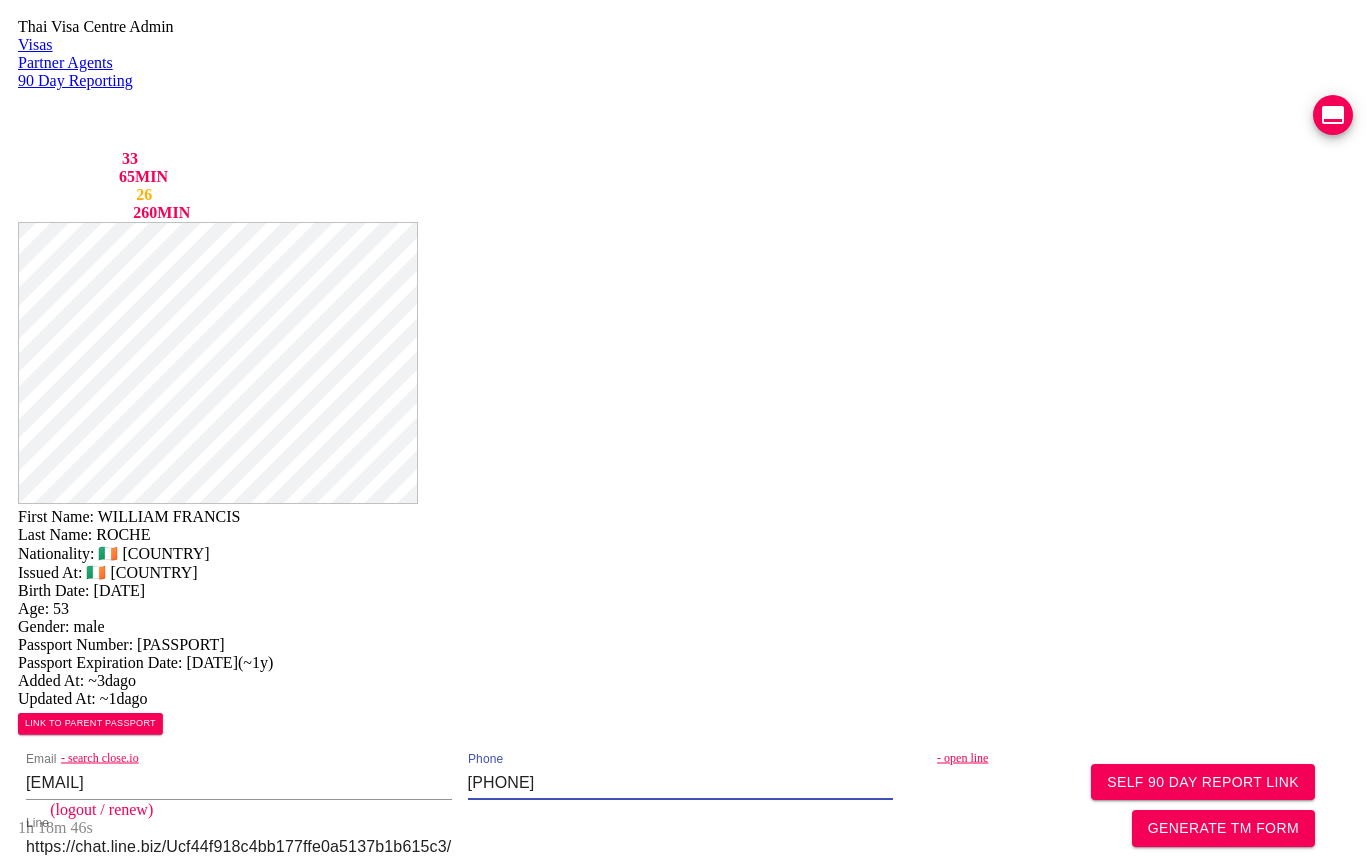 type on "[PHONE]" 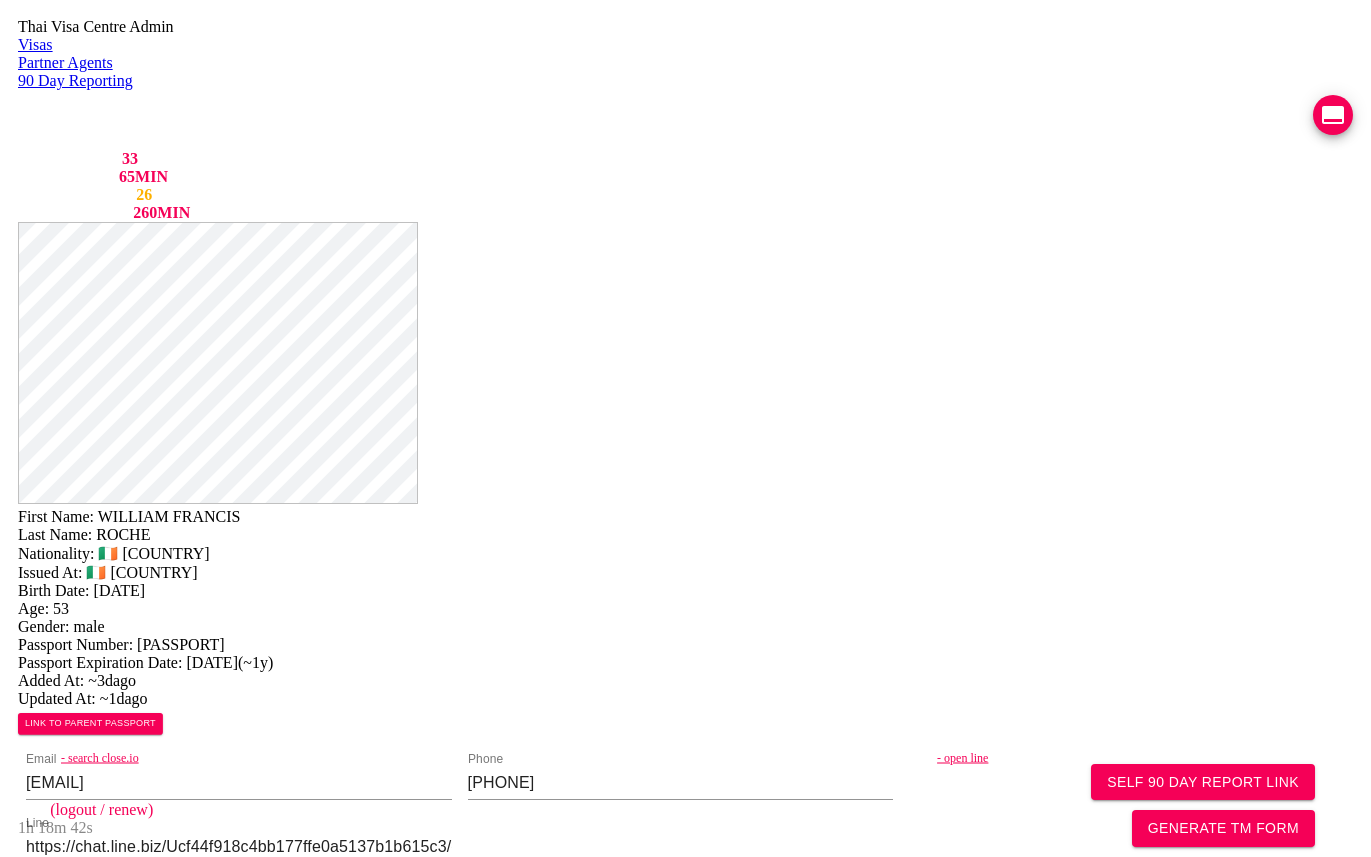 click at bounding box center (681, 940) 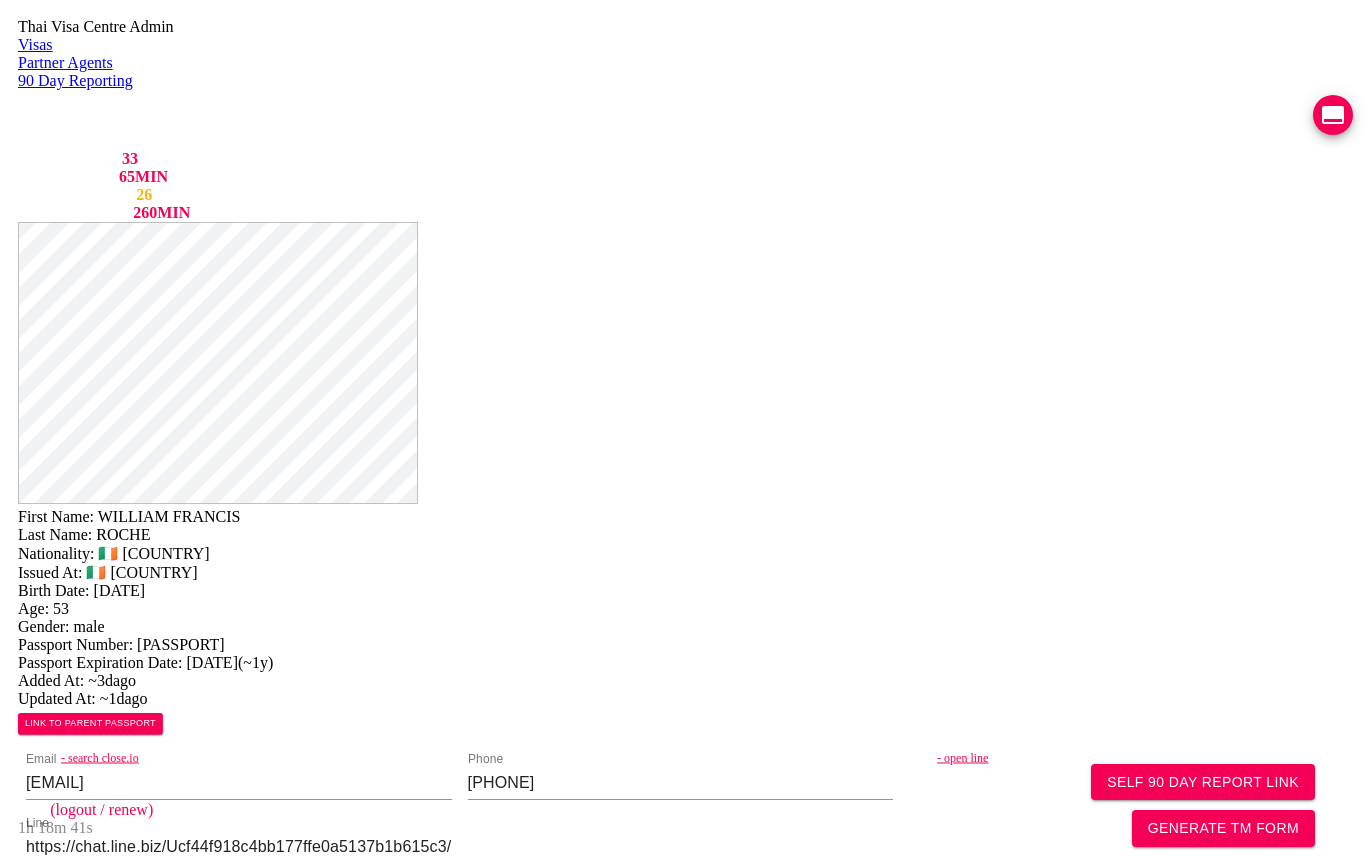 type on "[NUMBER] [STREET], [DISTRICT], [VILLAGE], [DISTRICT], [CITY], [STATE], [POSTAL_CODE]" 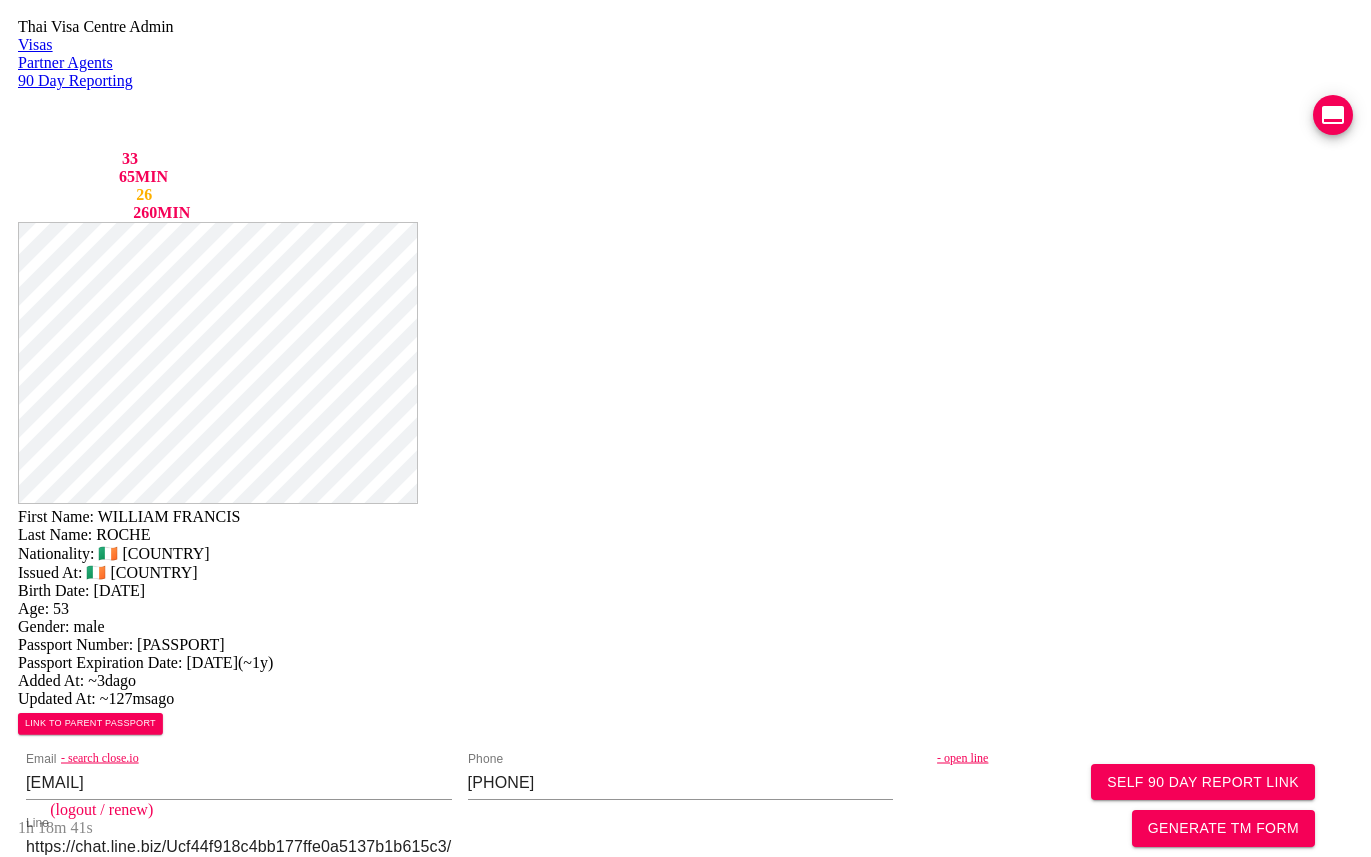 click on "Save Changes" at bounding box center [1132, 1031] 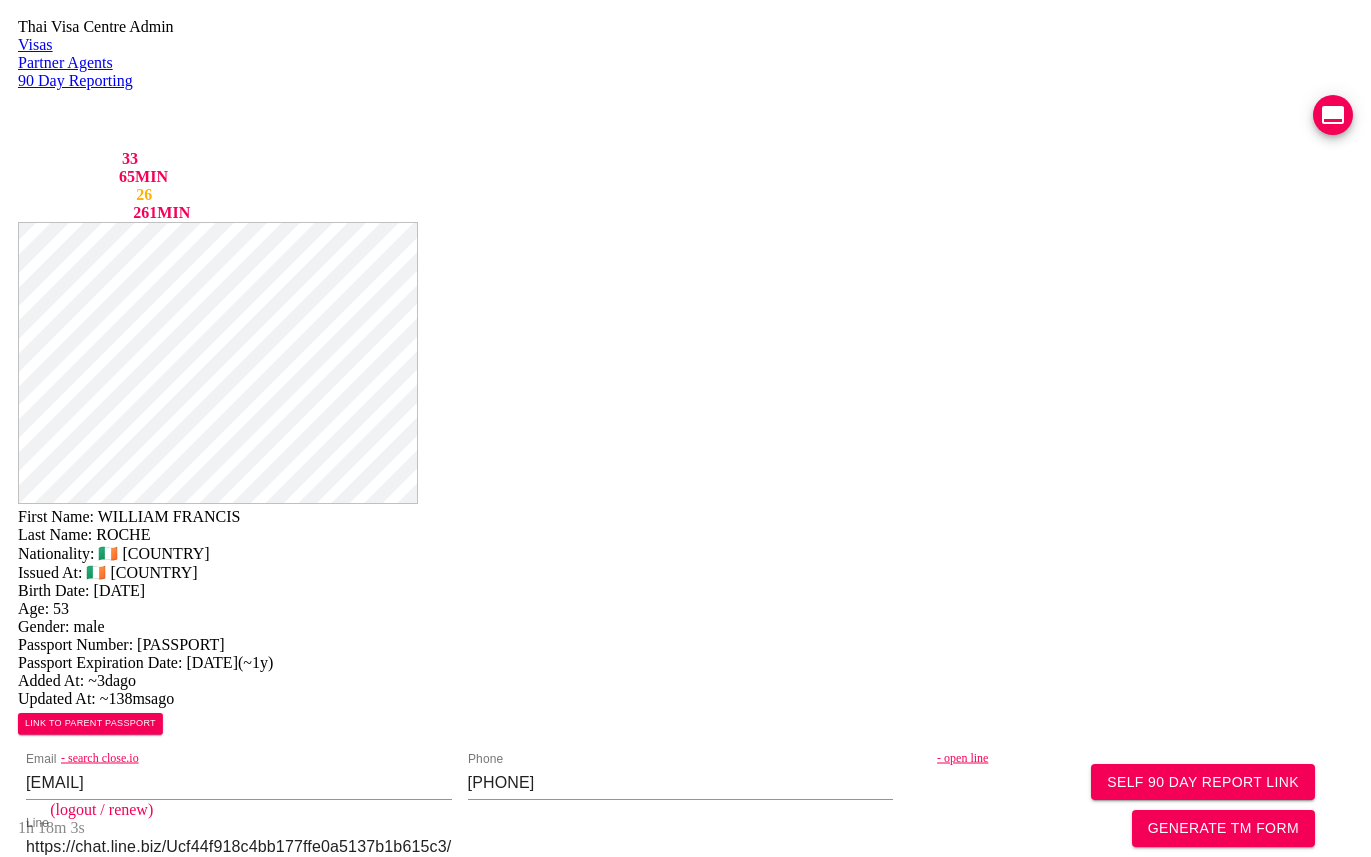 click on "Reporting Address Mailing Address English [NUMBER] [STREET], [DISTRICT], [VILLAGE], [DISTRICT], [CITY], [STATE], [POSTAL_CODE] Mailing Address Thai Save Changes" at bounding box center (685, 965) 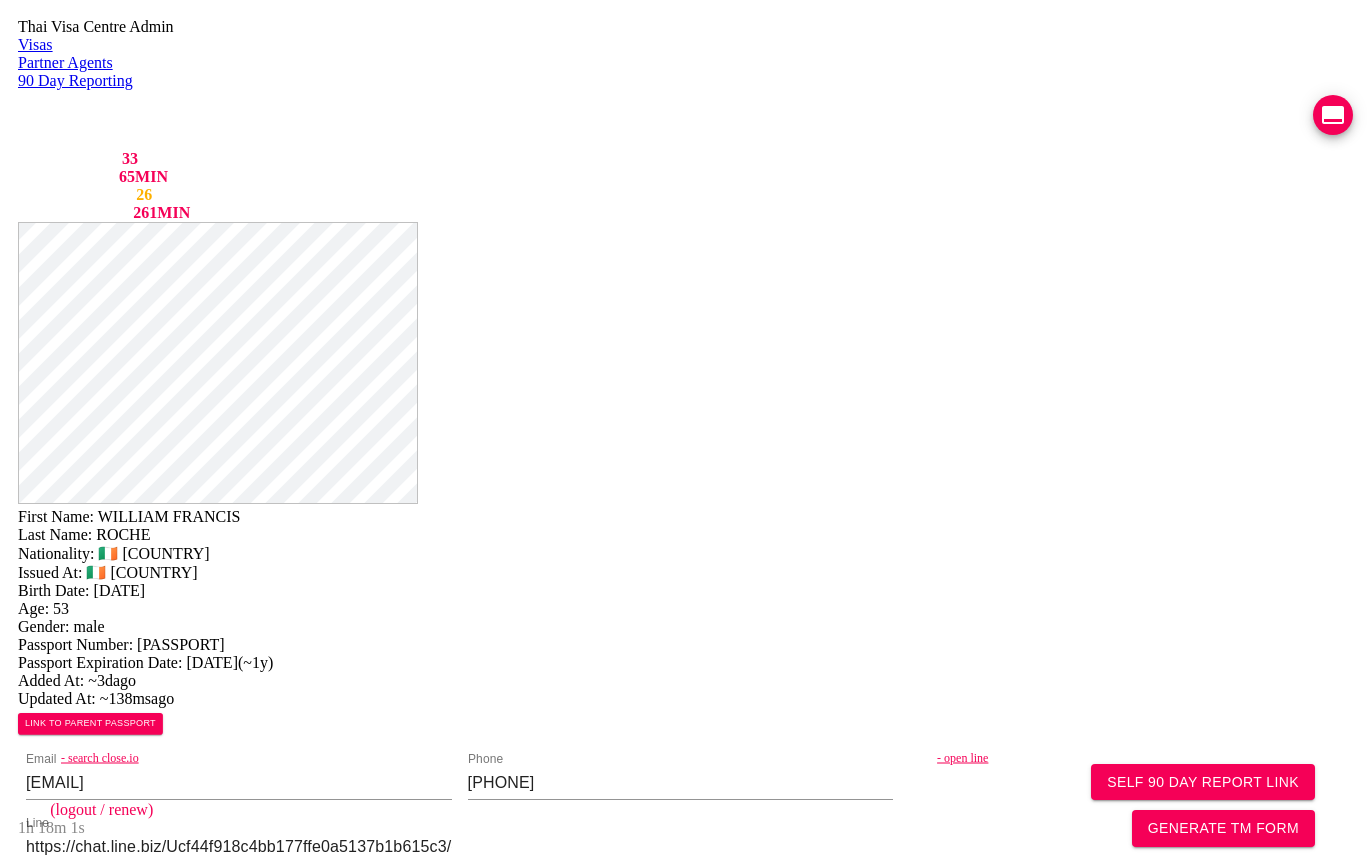 click on "Save Changes" at bounding box center (1132, 1031) 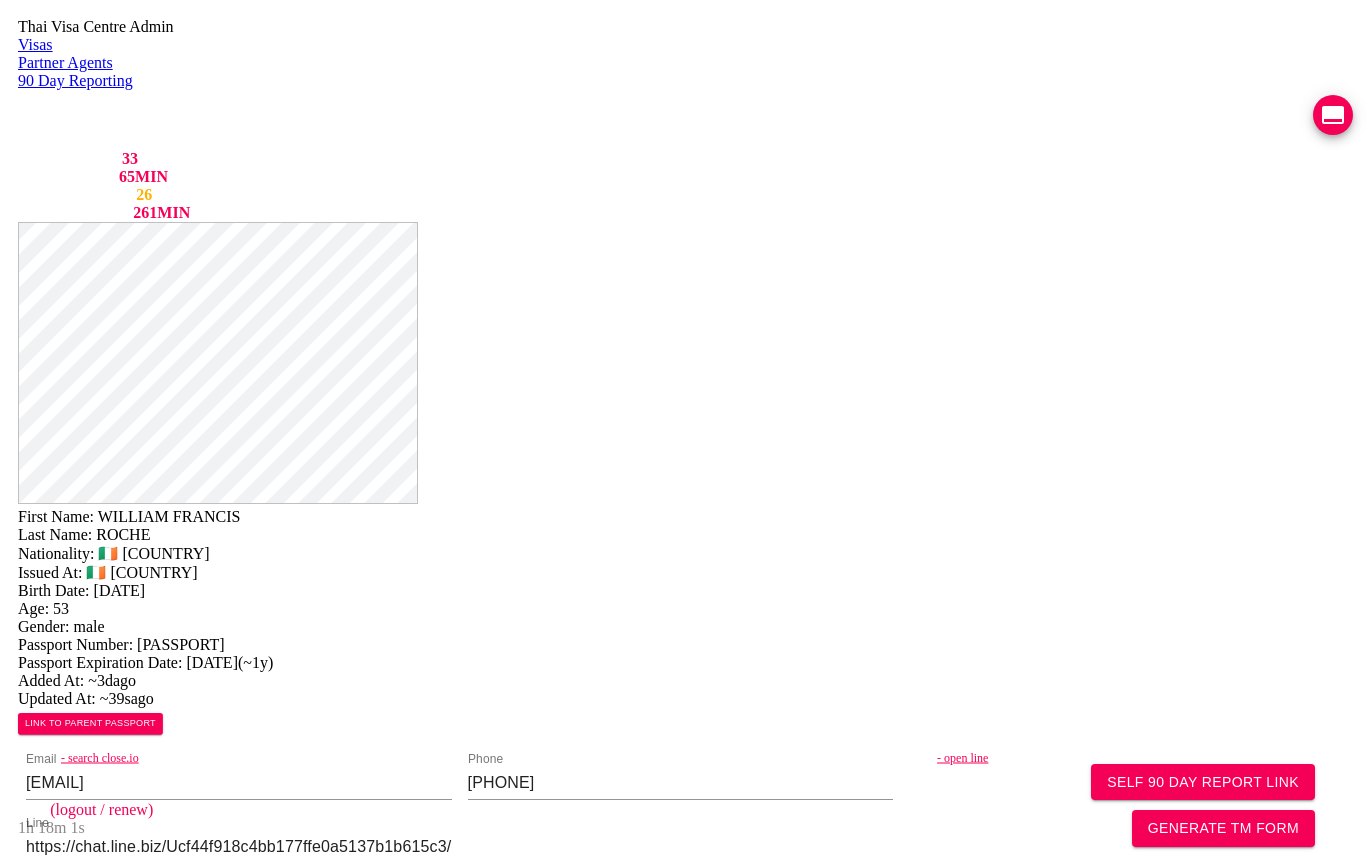 click on "Save Changes" at bounding box center [1132, 1031] 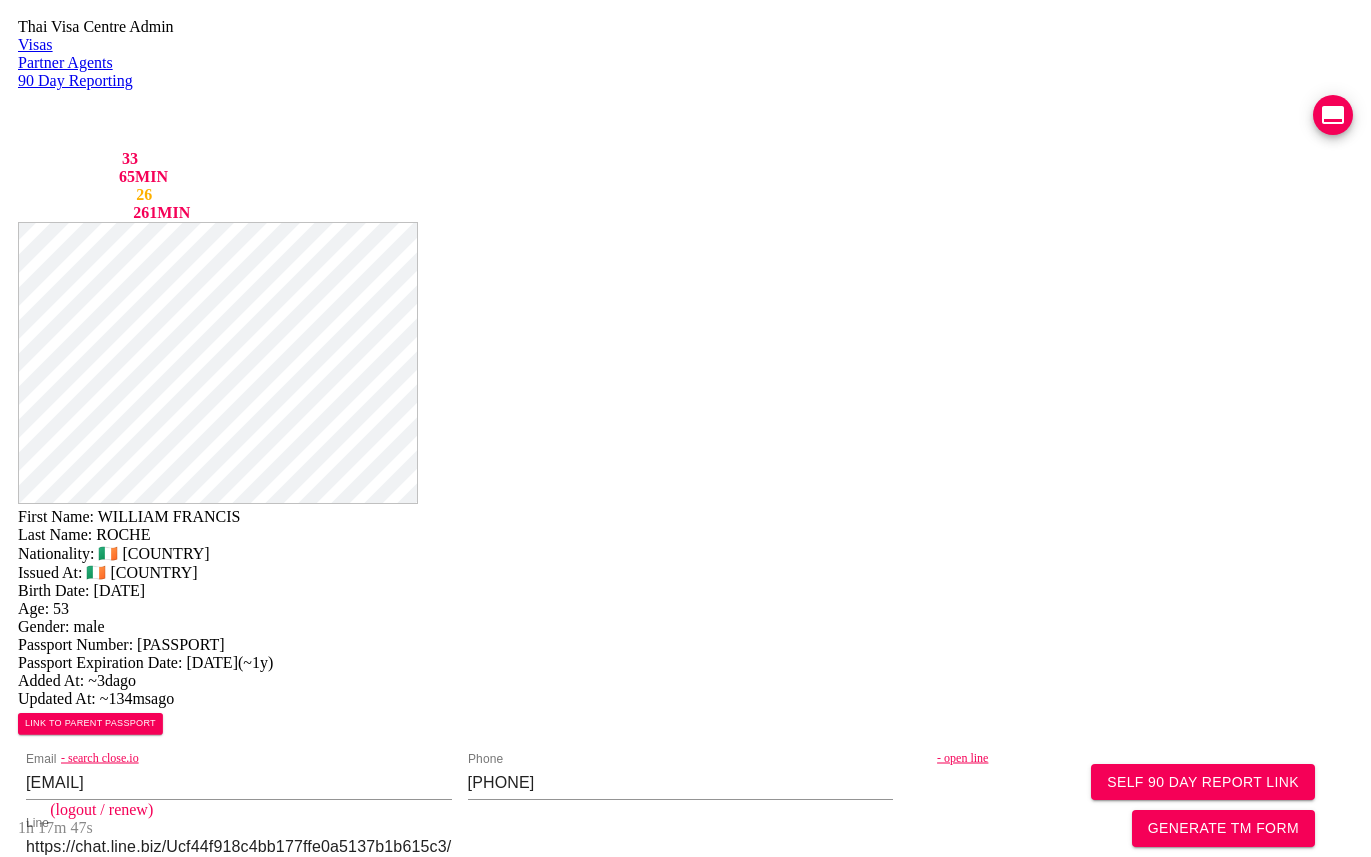 scroll, scrollTop: 888, scrollLeft: 0, axis: vertical 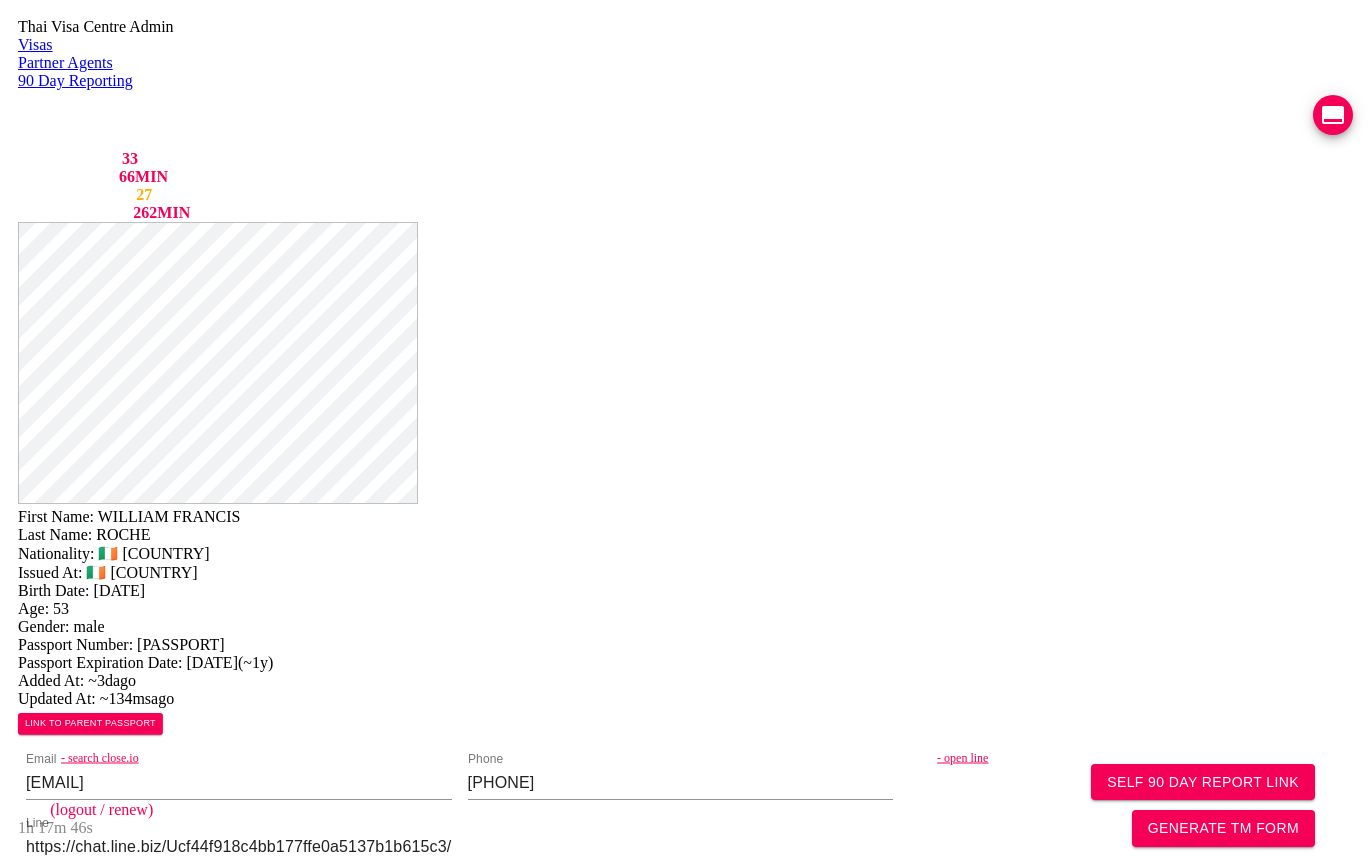click on "VIEW TIMELINE" at bounding box center (153, 1631) 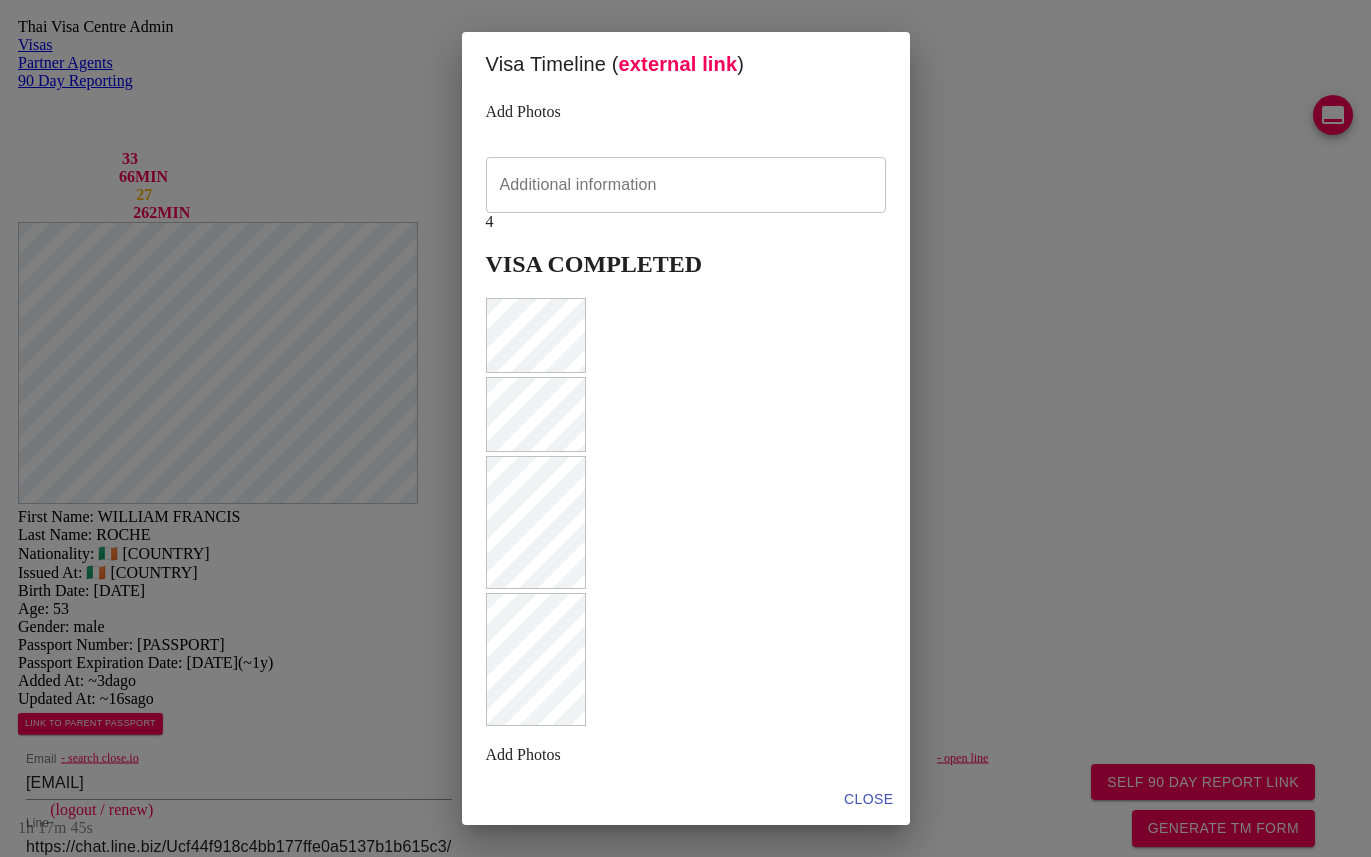 scroll, scrollTop: 851, scrollLeft: 0, axis: vertical 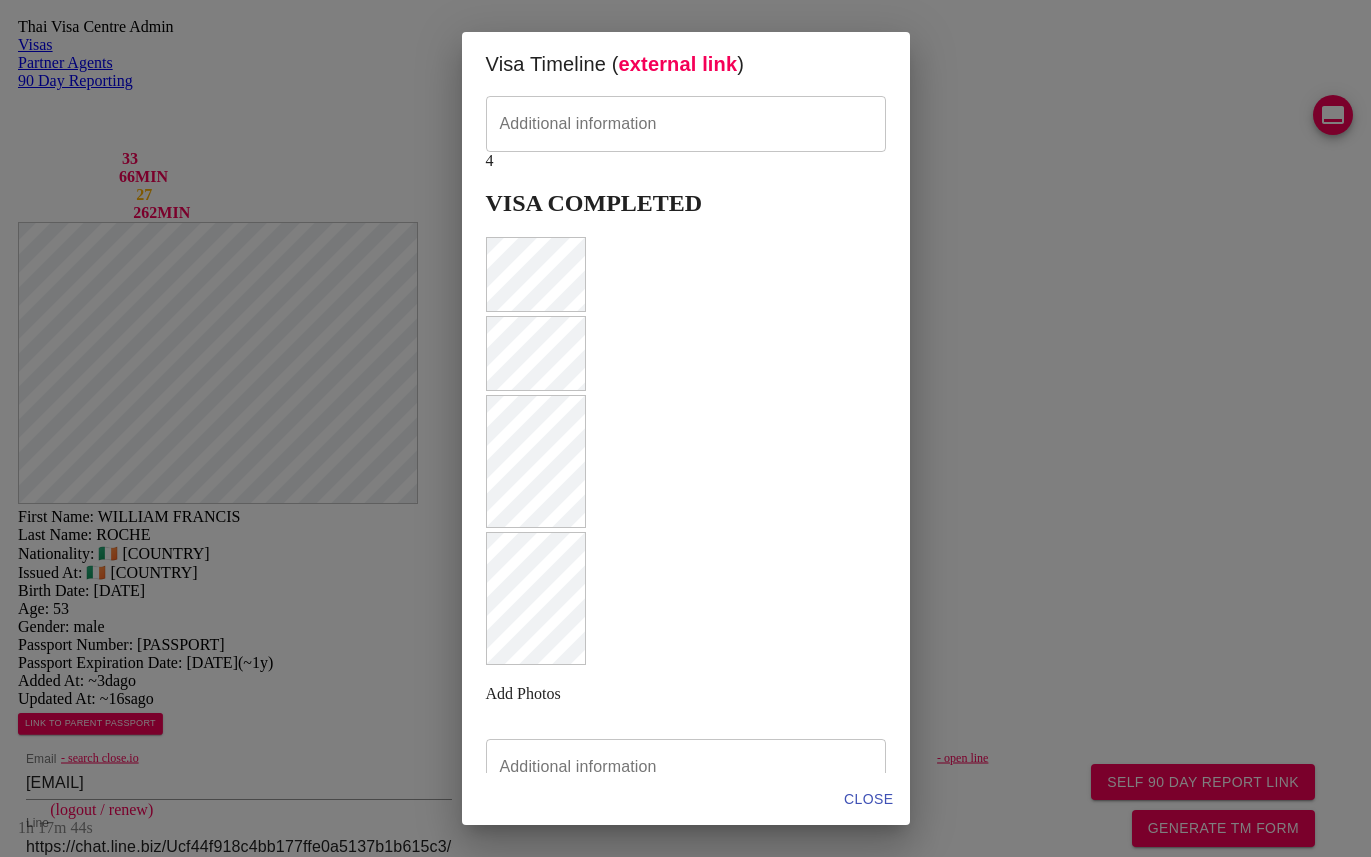 drag, startPoint x: 1109, startPoint y: 180, endPoint x: 1052, endPoint y: 149, distance: 64.884514 